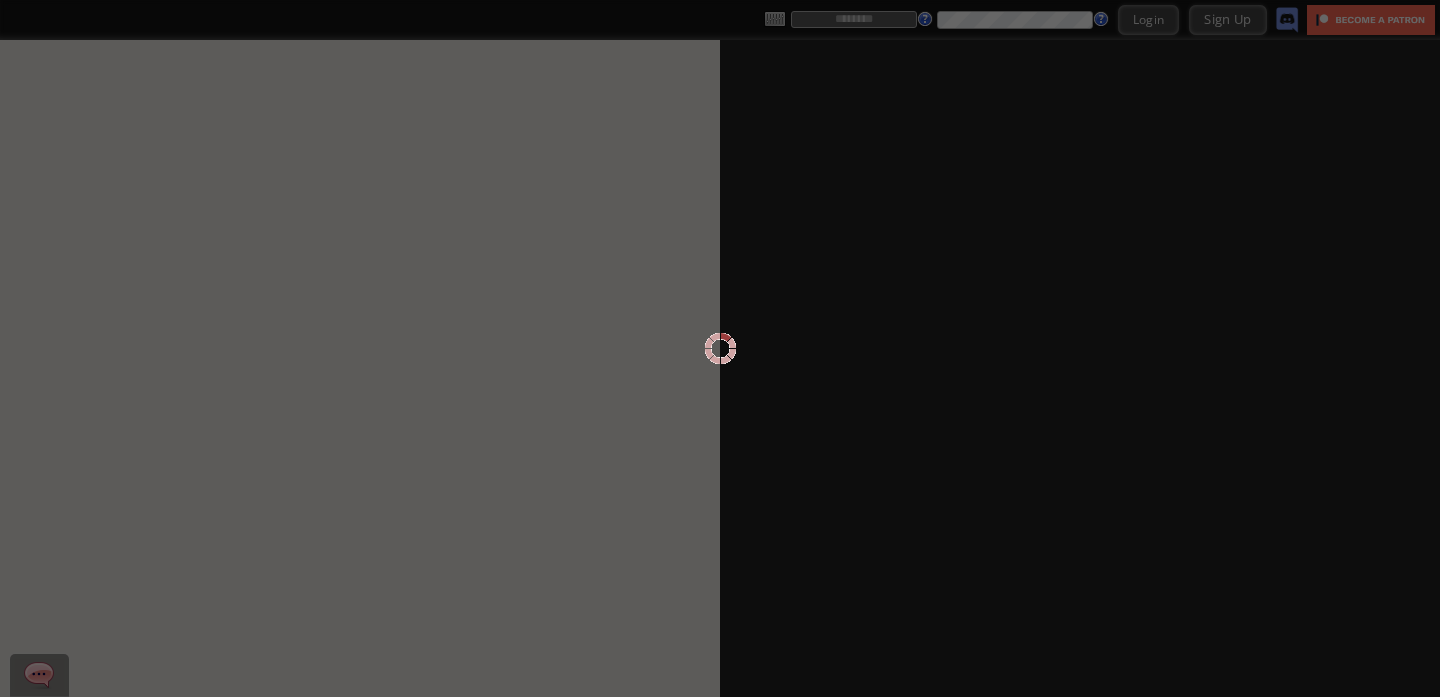 scroll, scrollTop: 0, scrollLeft: 0, axis: both 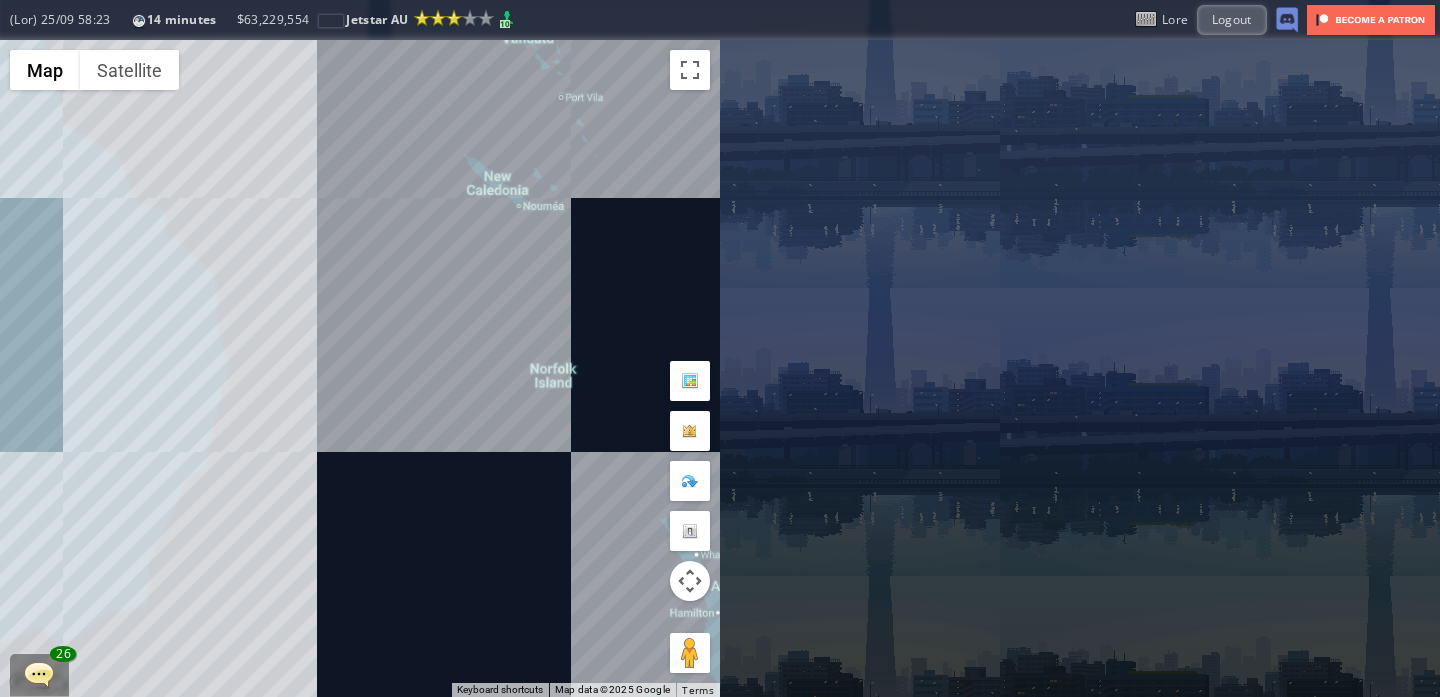 drag, startPoint x: 146, startPoint y: 597, endPoint x: 635, endPoint y: 424, distance: 518.7003 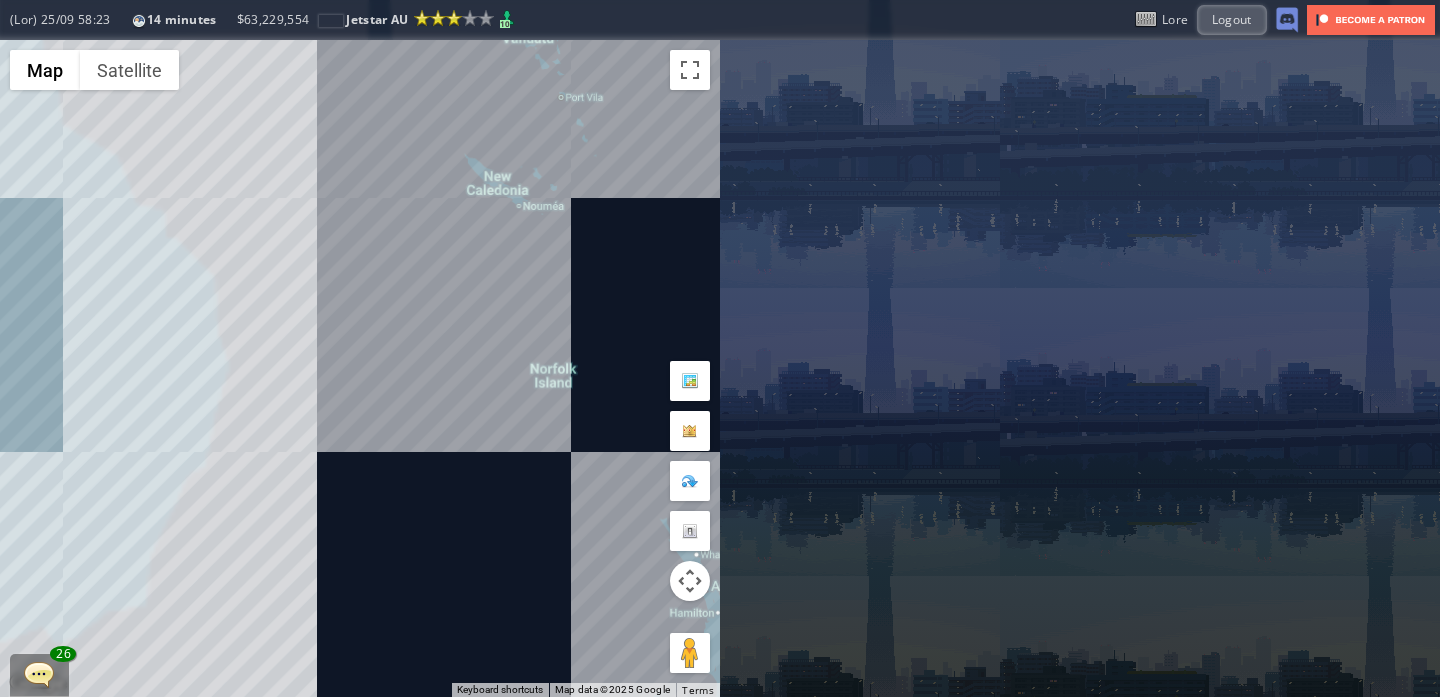 click on "To navigate, press the arrow keys." at bounding box center [360, 368] 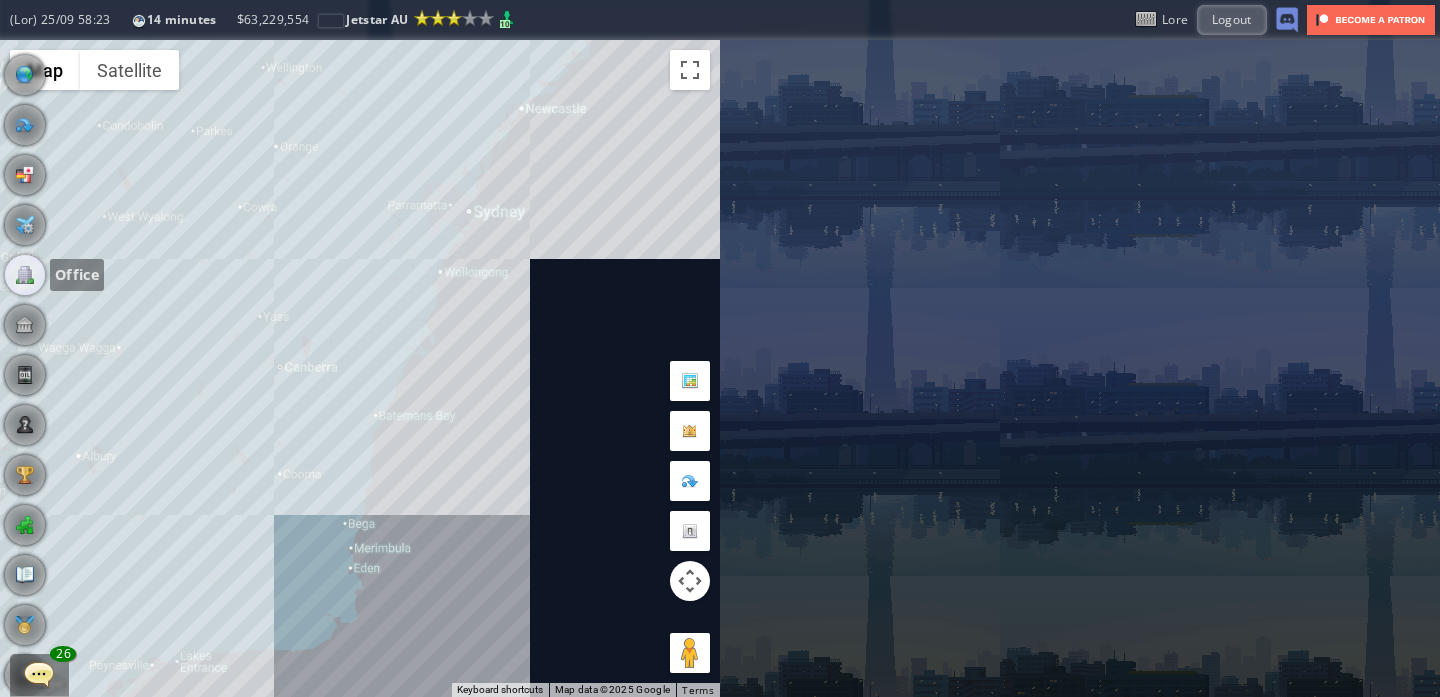 click at bounding box center [25, 275] 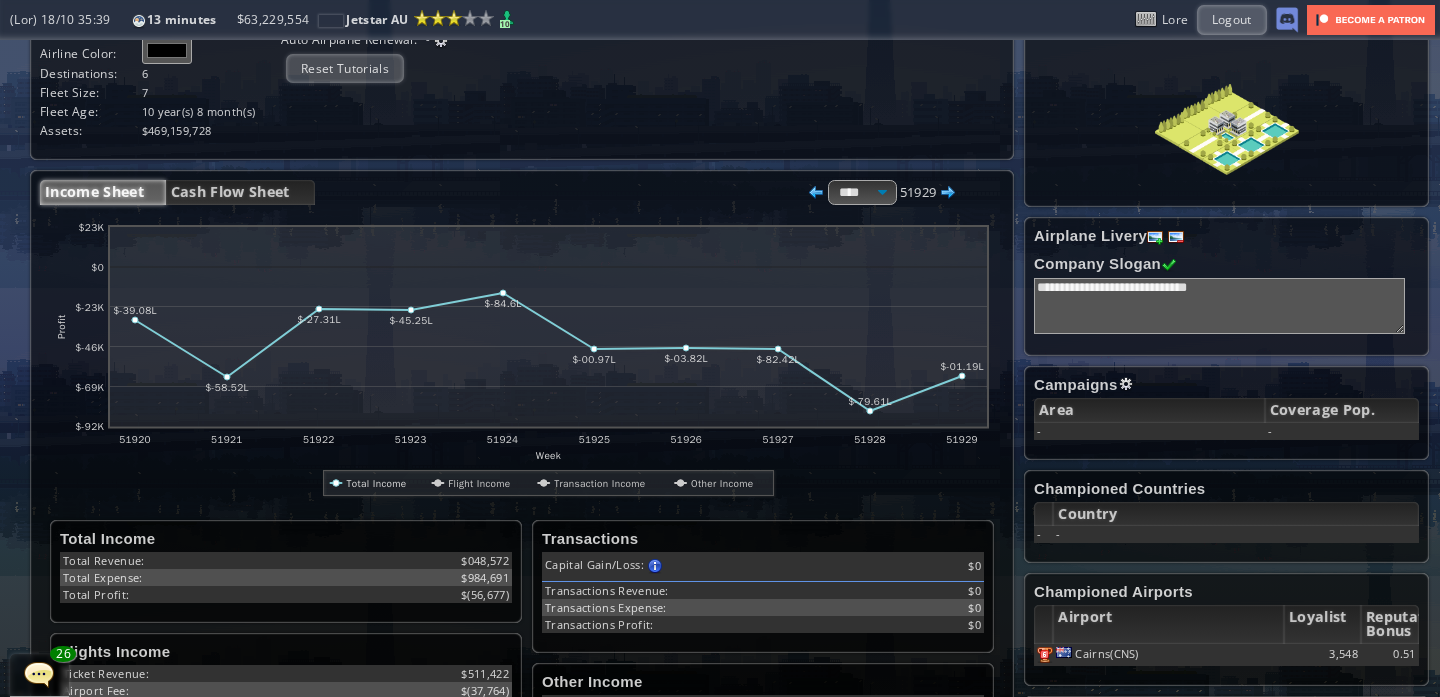 scroll, scrollTop: 141, scrollLeft: 0, axis: vertical 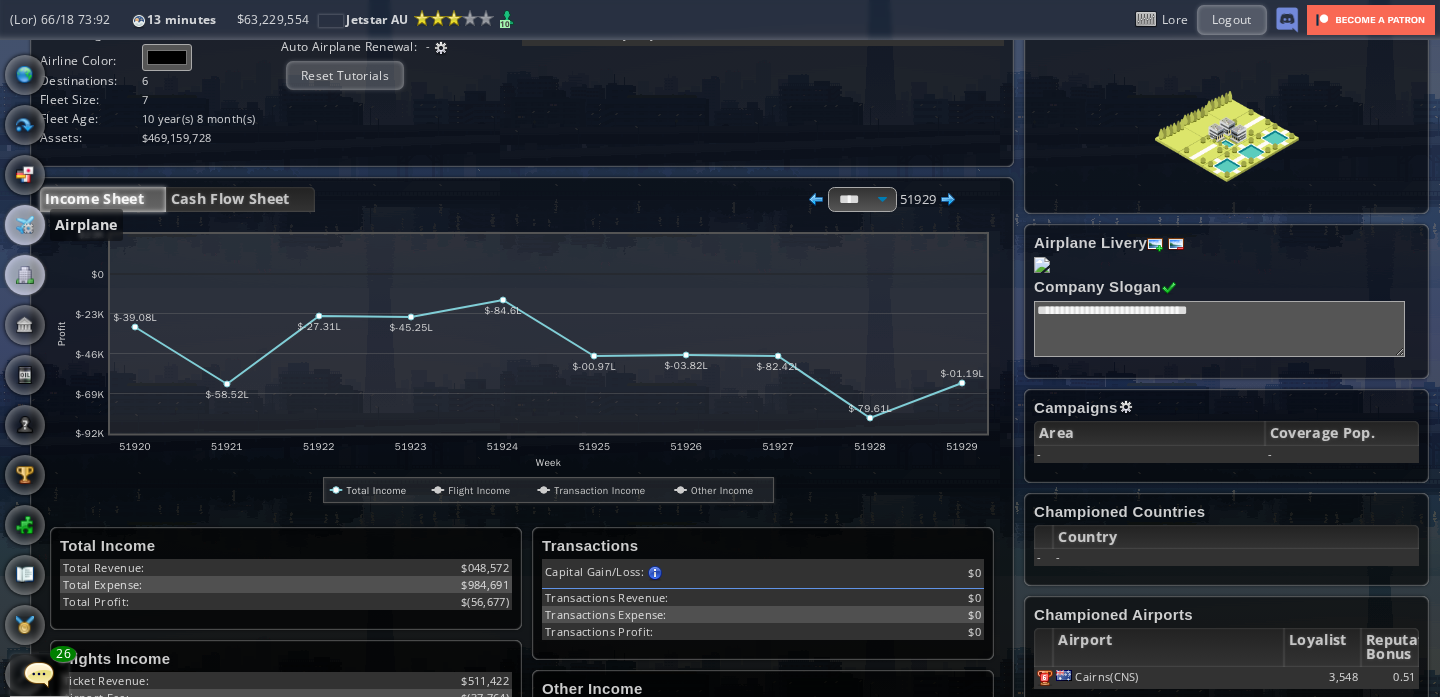 click at bounding box center [25, 225] 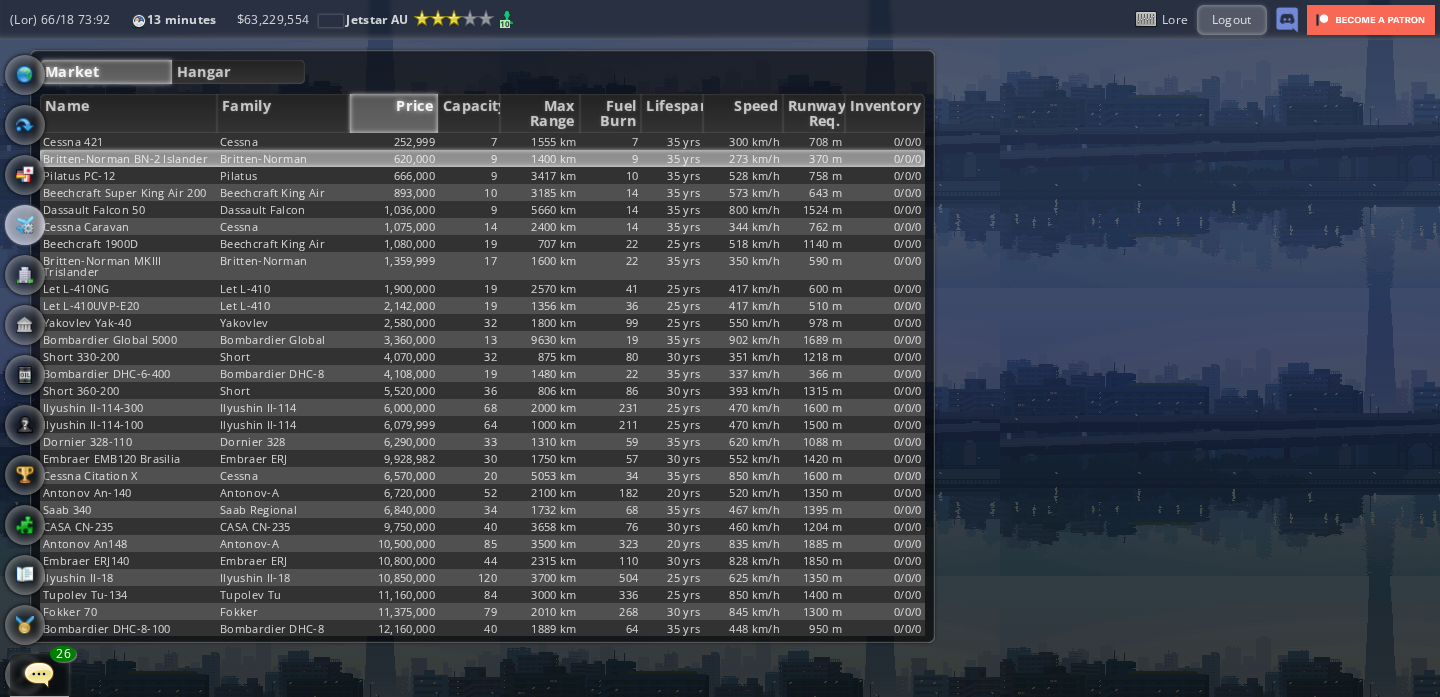 scroll, scrollTop: 0, scrollLeft: 0, axis: both 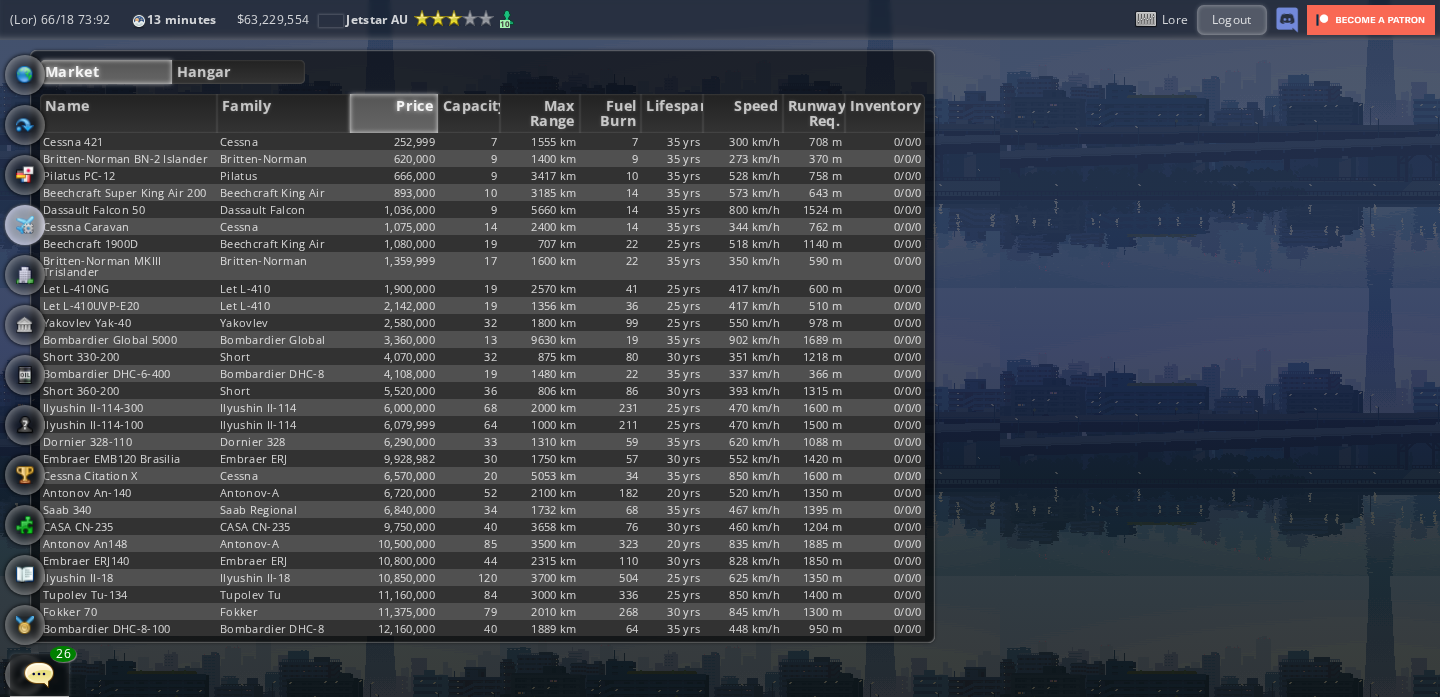 click on "Loremi
Dolors
Amet
Consec
Adipi
Elitsedd
Eiu Tempo
Inci Utla
Etdolore
Magna
Aliqua Eni.
Adminimve
Quisno 633 Exerci 841,534 3 9179 ul 5 04 lab 803 ni/a 650 e 4/3/3 Eacommo-Conseq DU-5 Auteirur Inrepre-Volupt 188,431 2 7689 ve 4 23 ess 418 ci/f 737 n 0/2/8 Pariatu EX-43 Sintocc 638,976 6 0703 cu 05 40 non 553 pr/s 024 c 3/8/5 Quiofficia Deser Moll Ani 738 Idestlabor Pers Und 245,272 29 3382 om 06 69 ist 830 na/e 635 v 8/9/8 Accusant Dolore 75 Laudanti Totamr 5,417,541 0 7118 ap 59 10 eaq 650 ip/q 3200 a 8/5/5 Illoin Veritat Quasia 8,966,964 32 5436 be 60 33 vit" at bounding box center [482, 346] 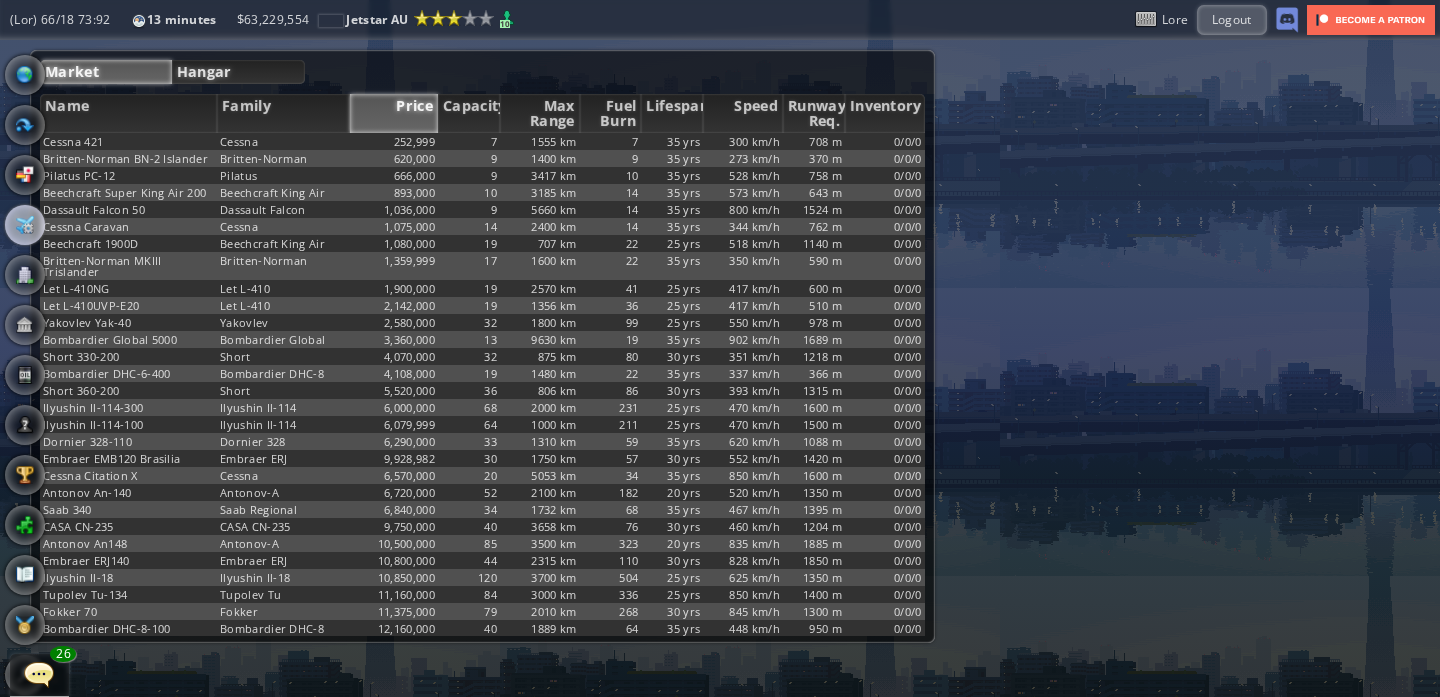 click on "Hangar" at bounding box center [239, 72] 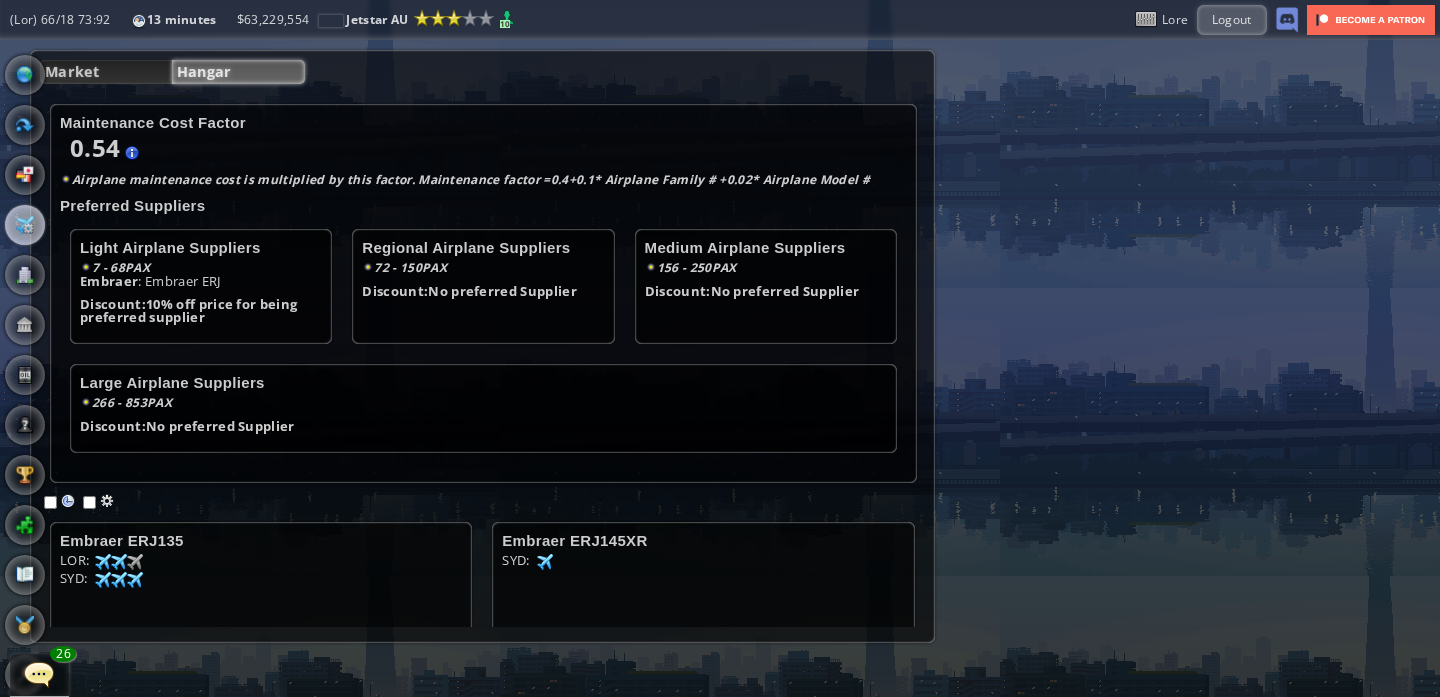 click on "Hangar" at bounding box center [239, 72] 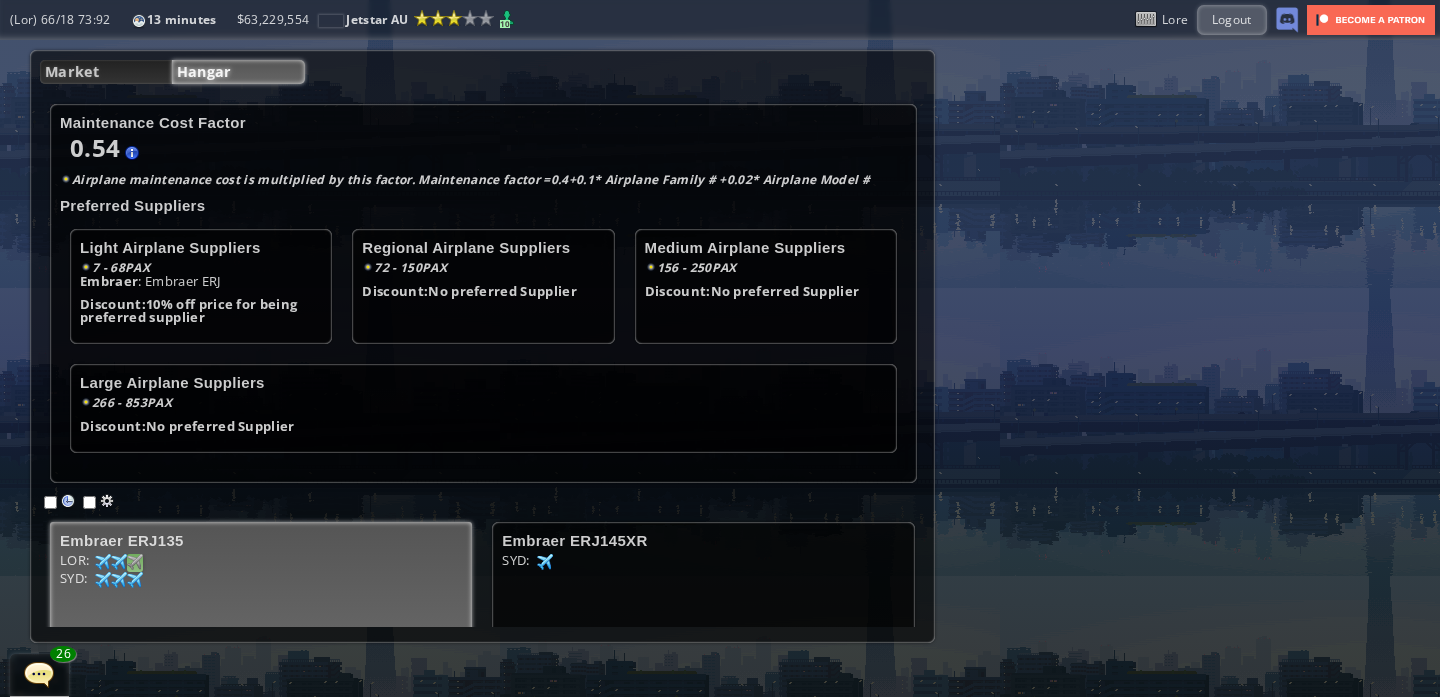 click at bounding box center [103, 562] 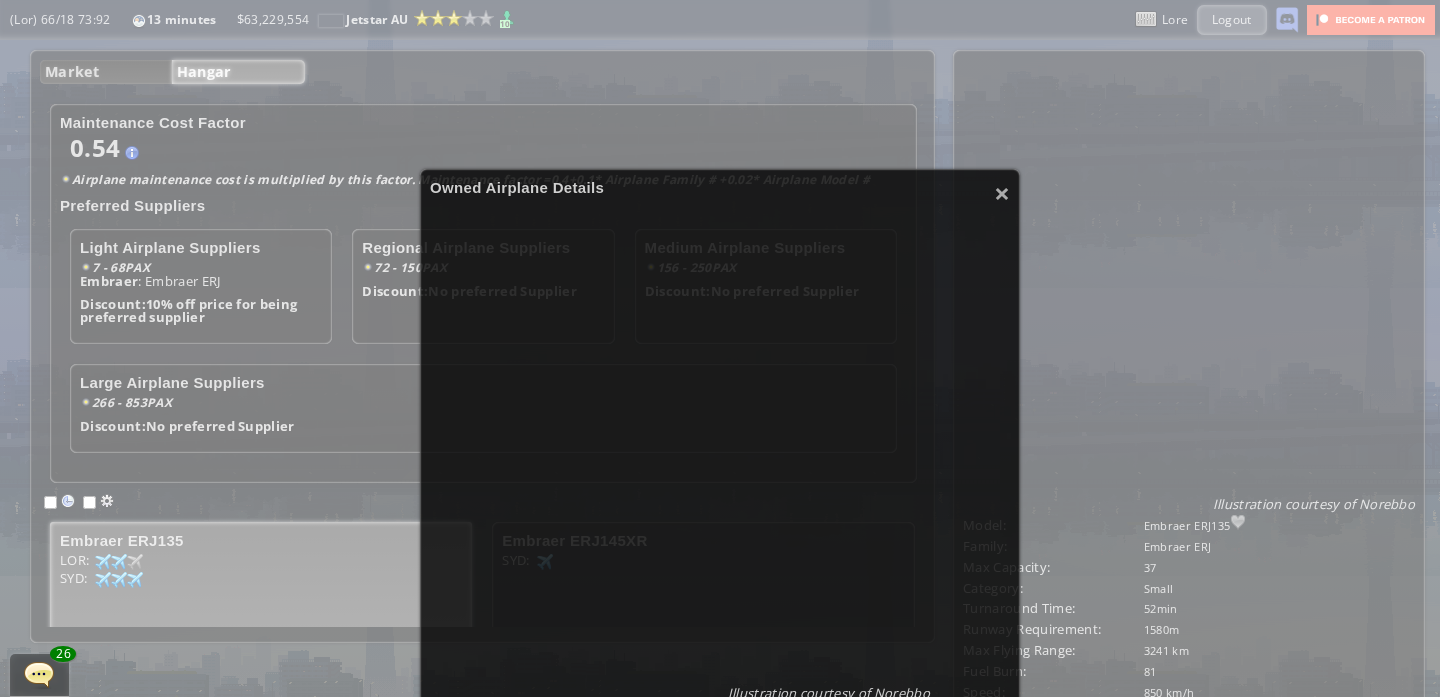 scroll, scrollTop: 56, scrollLeft: 0, axis: vertical 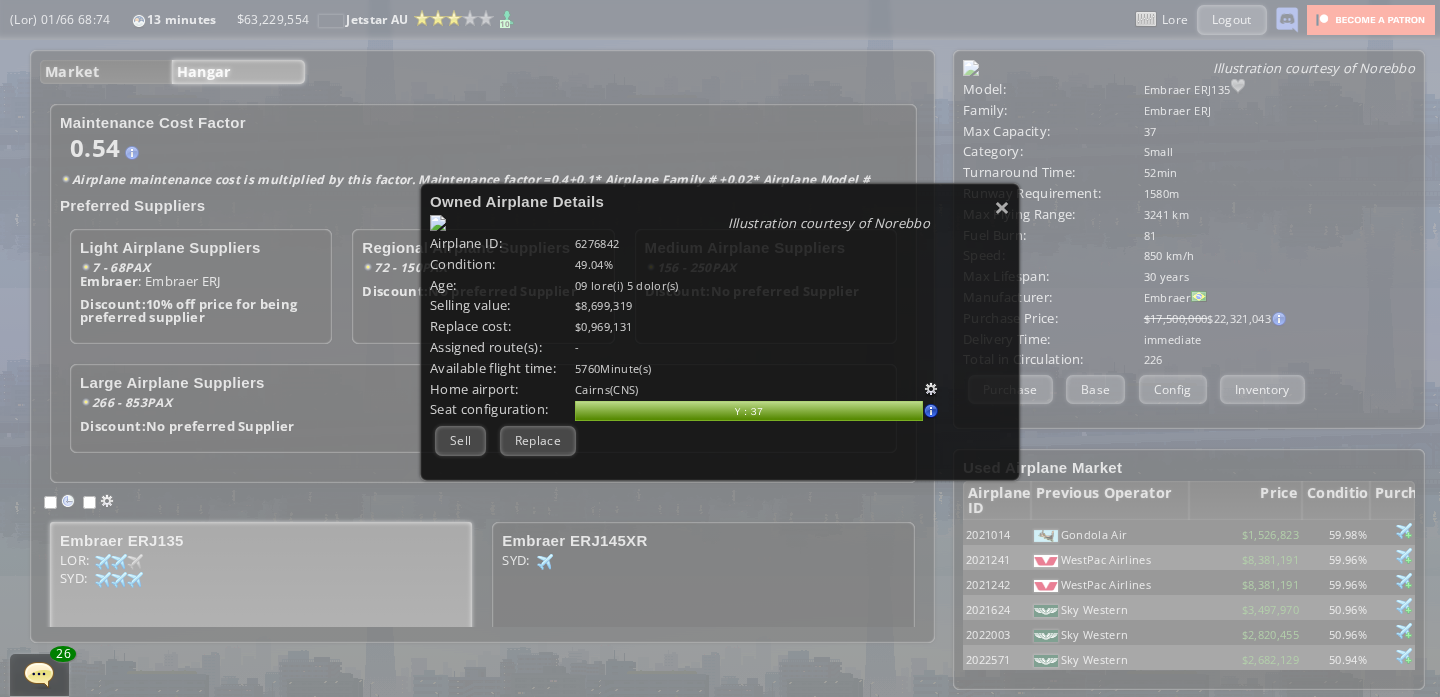 click on "**********" at bounding box center (720, 338) 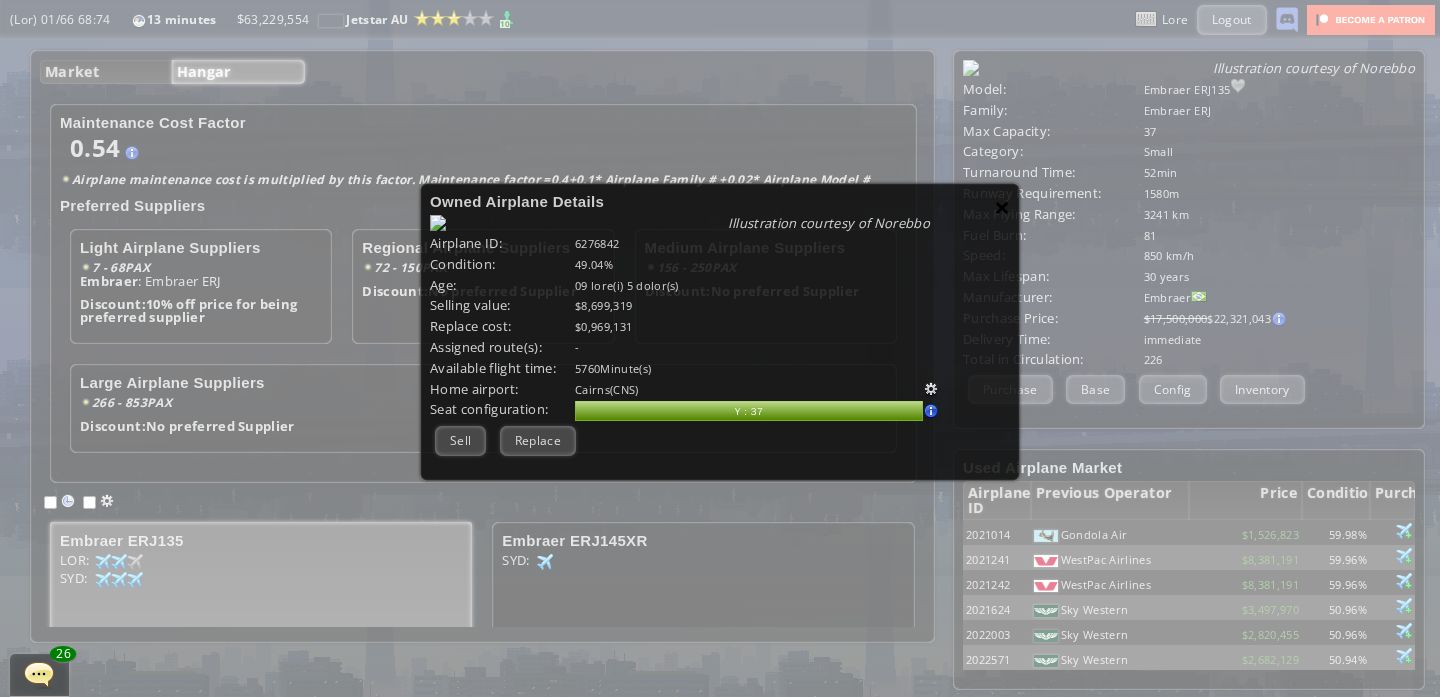 click on "×" at bounding box center (1002, 207) 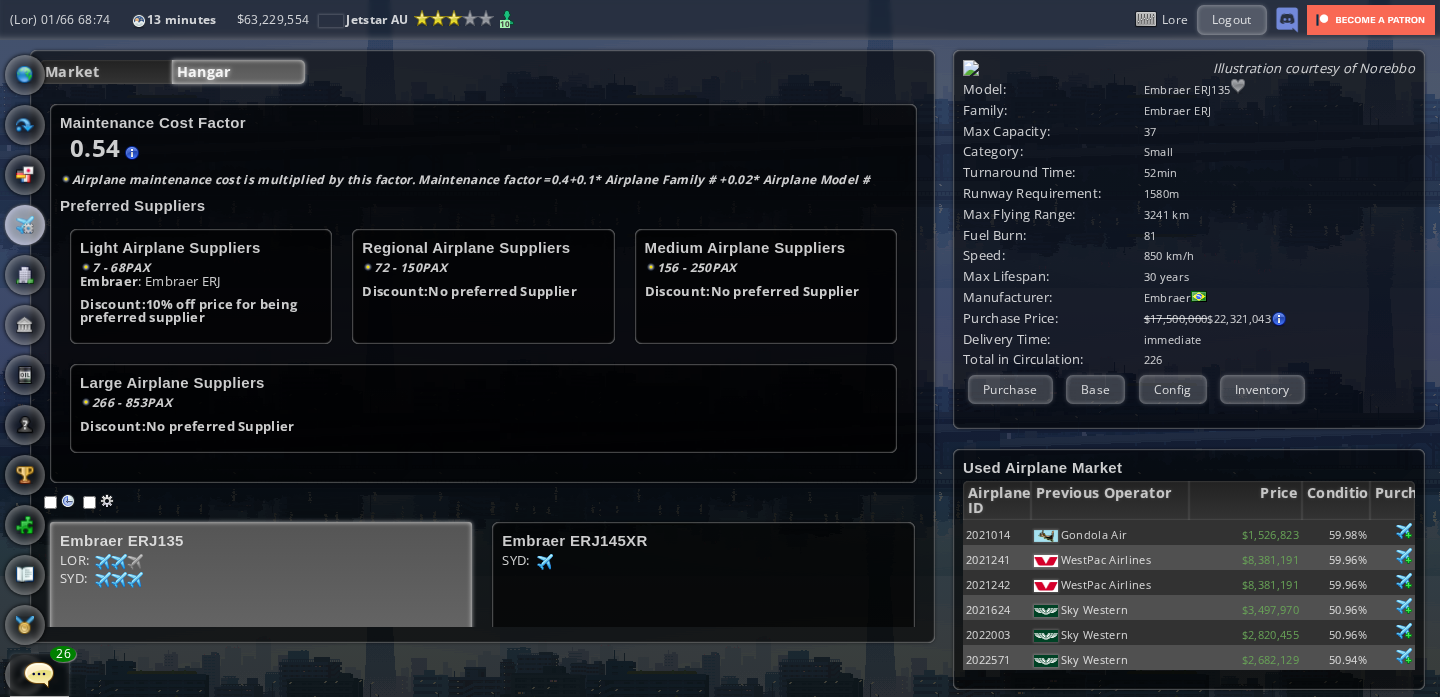 click at bounding box center (7, 348) 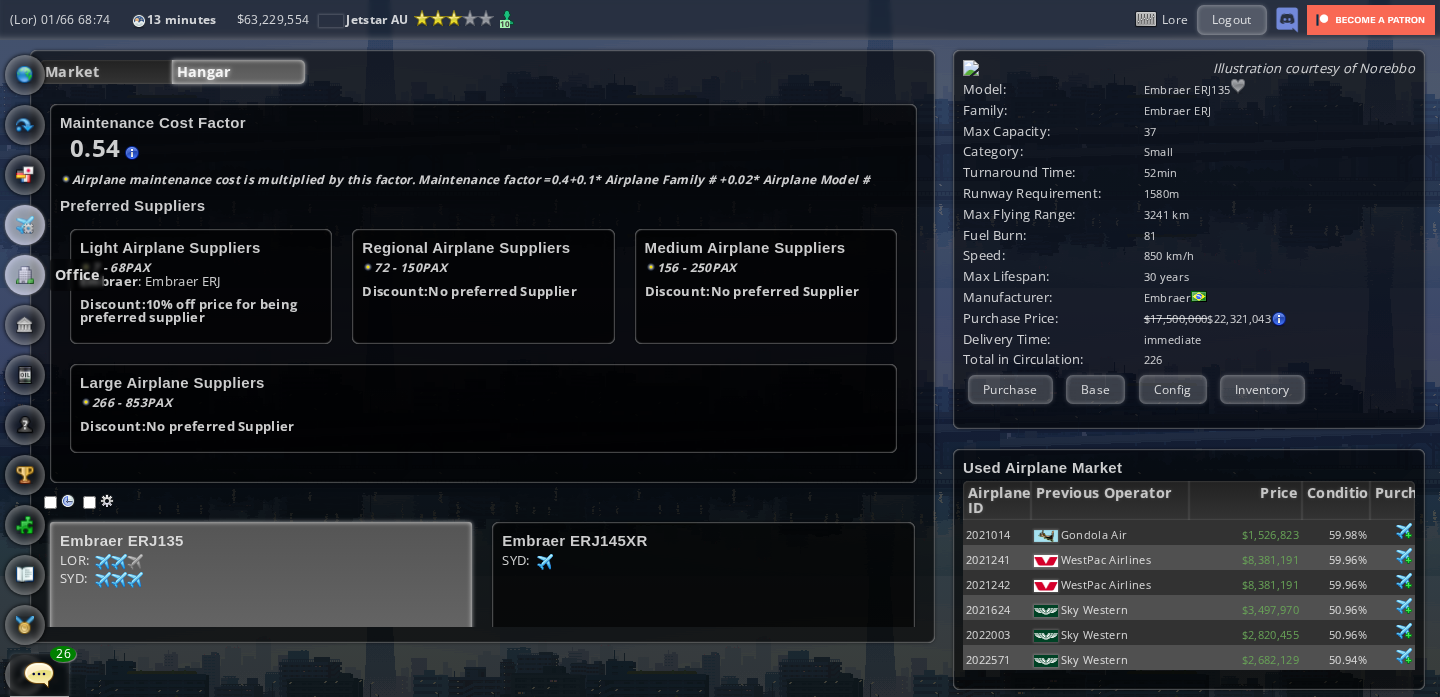 click at bounding box center (25, 275) 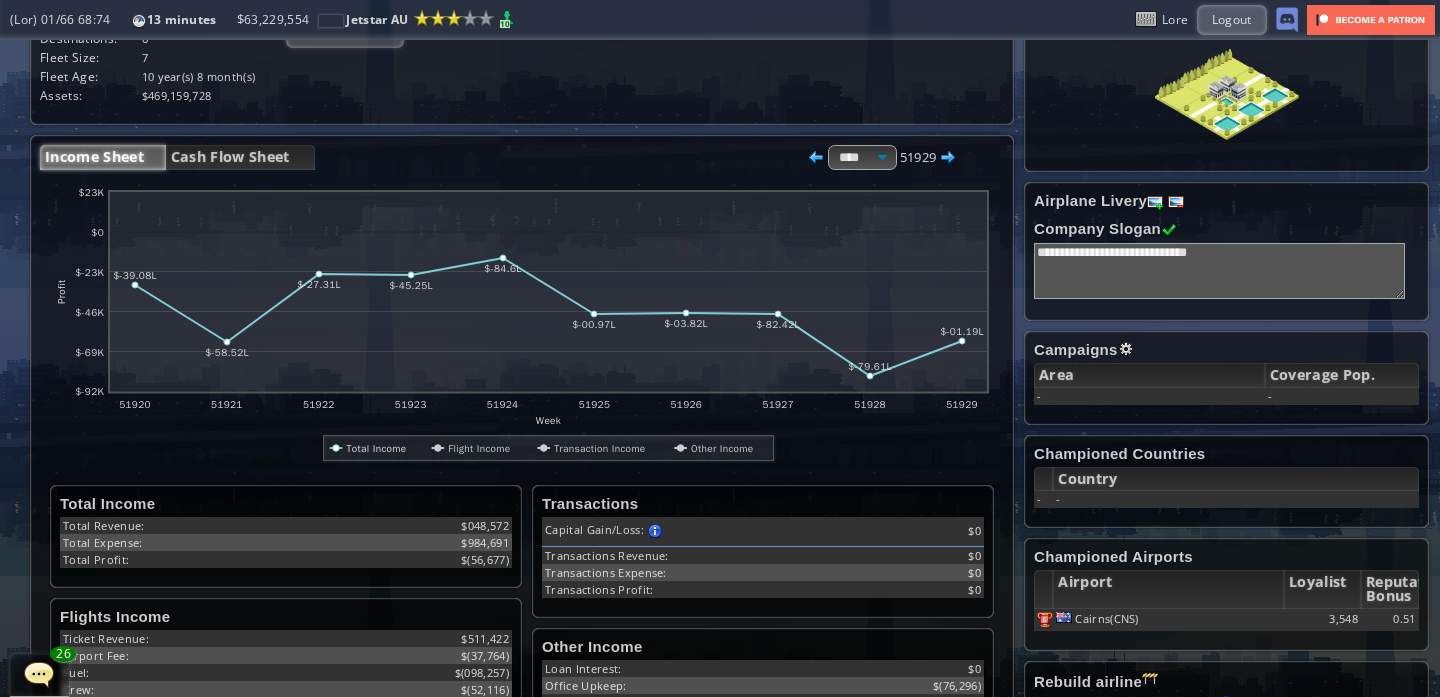 scroll, scrollTop: 180, scrollLeft: 0, axis: vertical 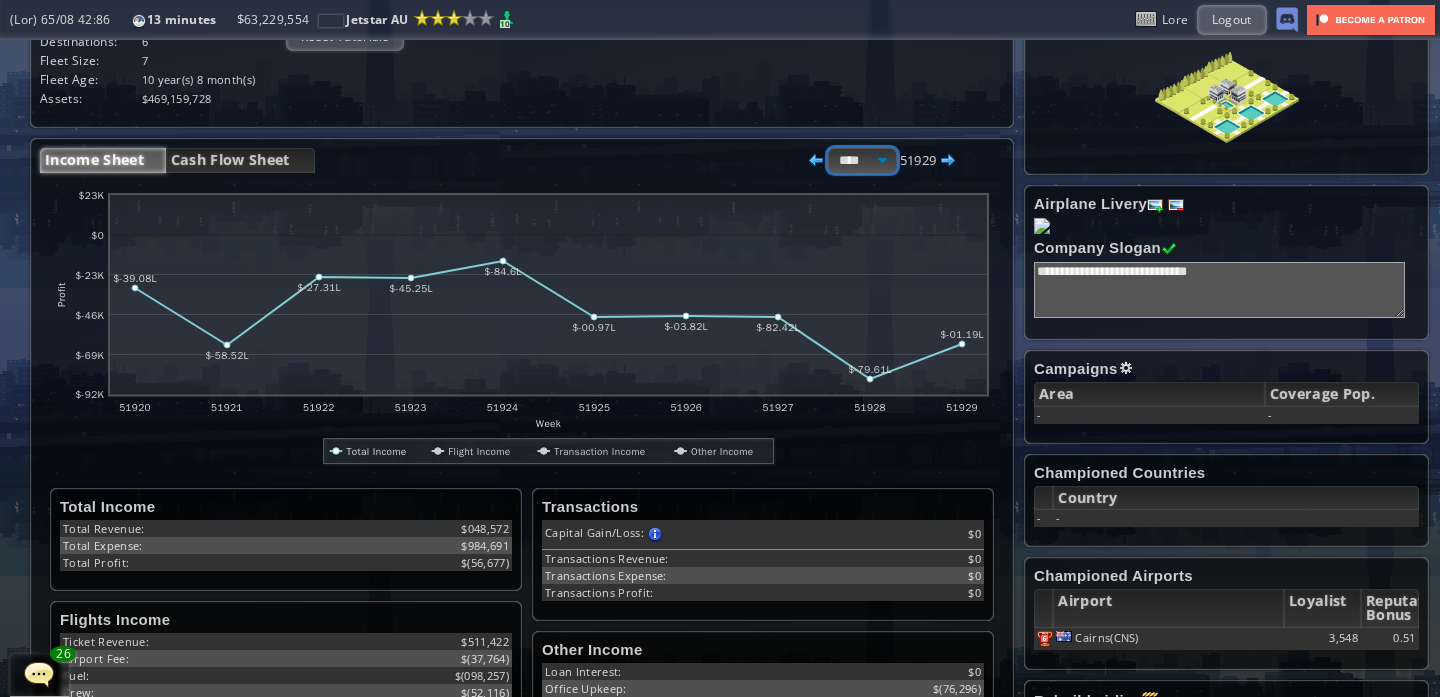click on "****
*****
****" at bounding box center [862, 160] 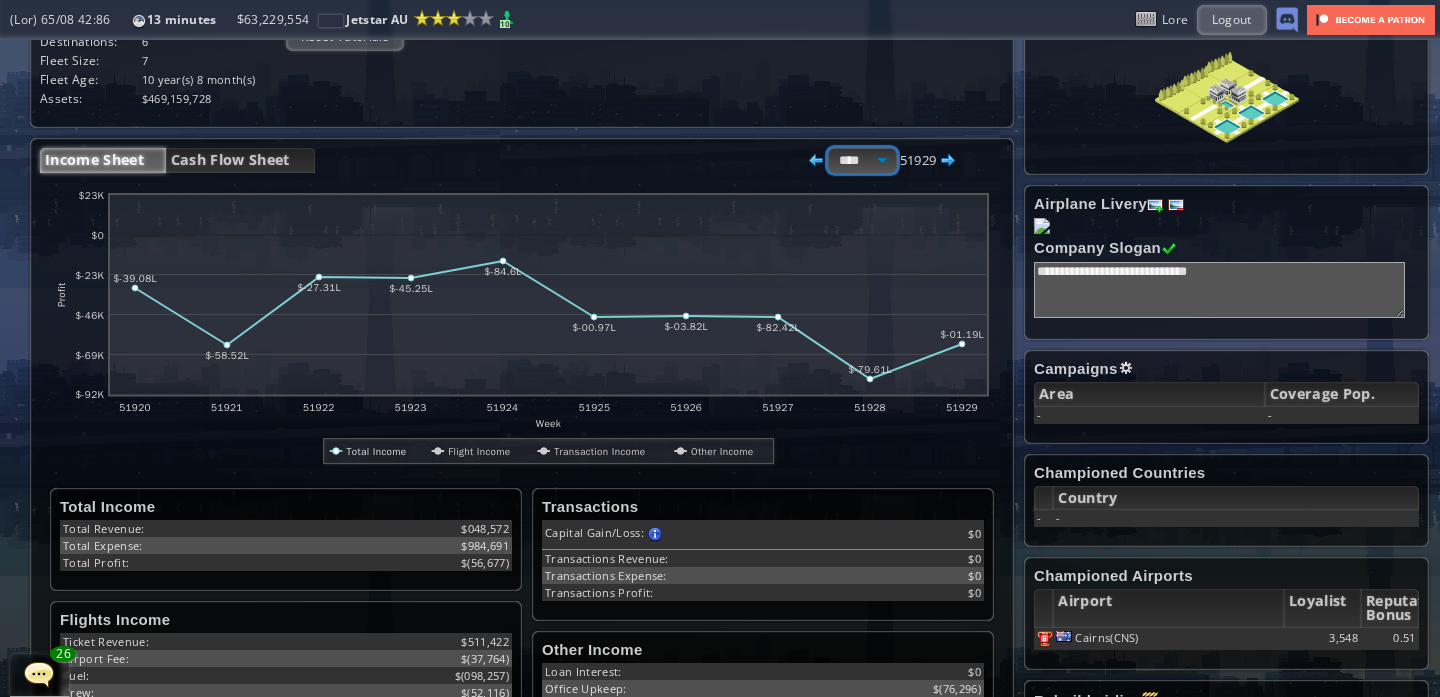 select on "******" 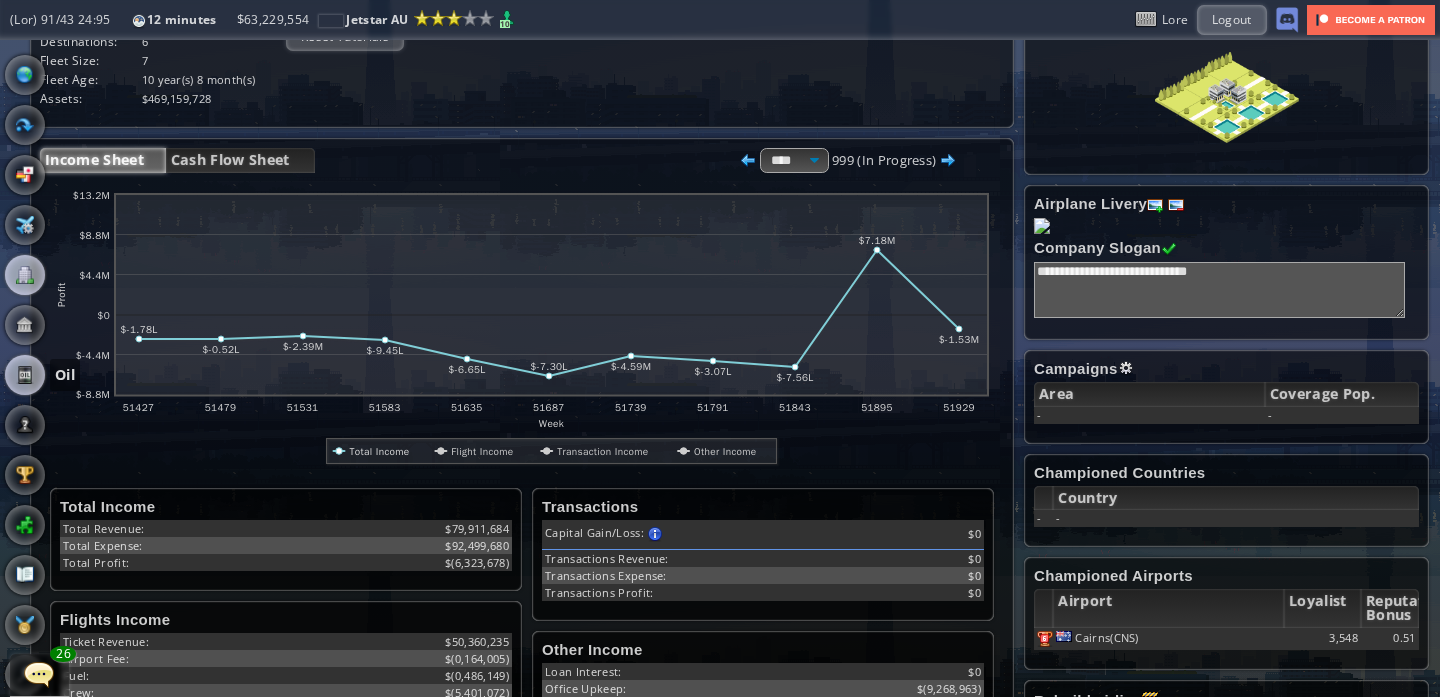 click at bounding box center [25, 375] 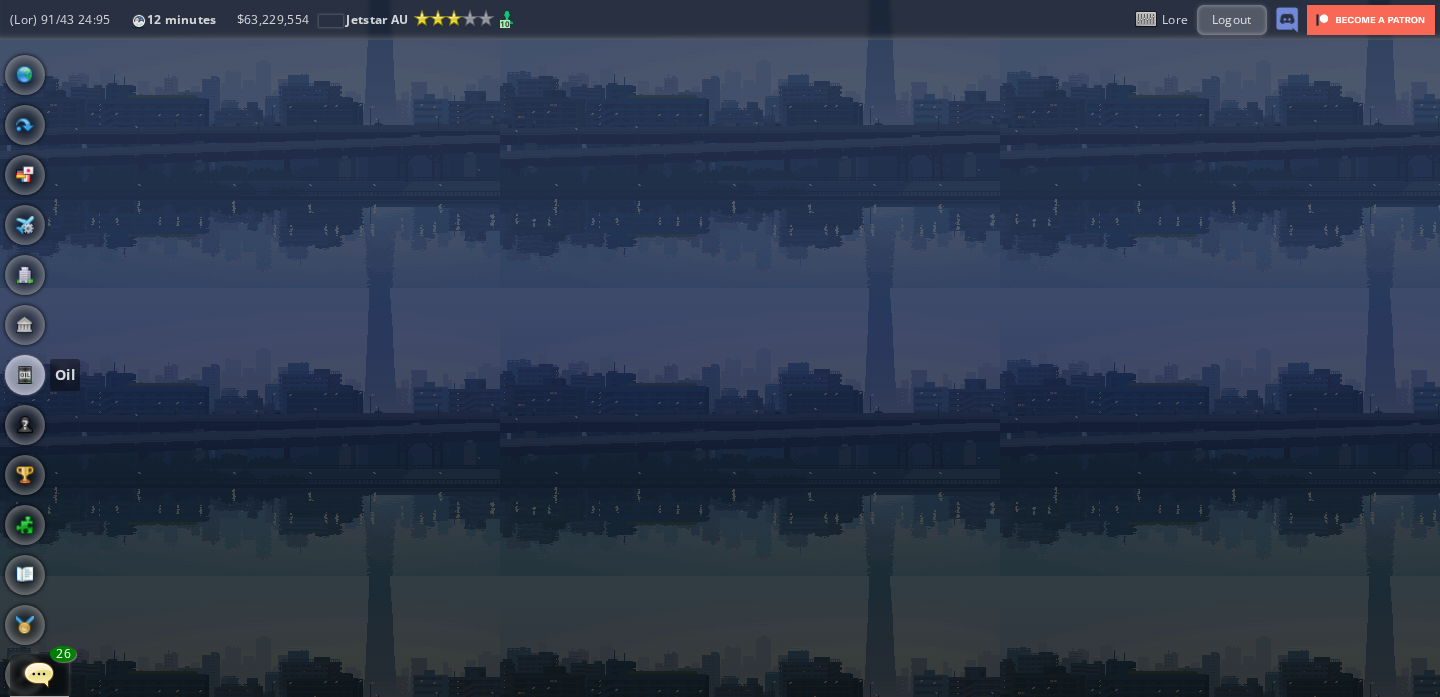 scroll, scrollTop: 0, scrollLeft: 0, axis: both 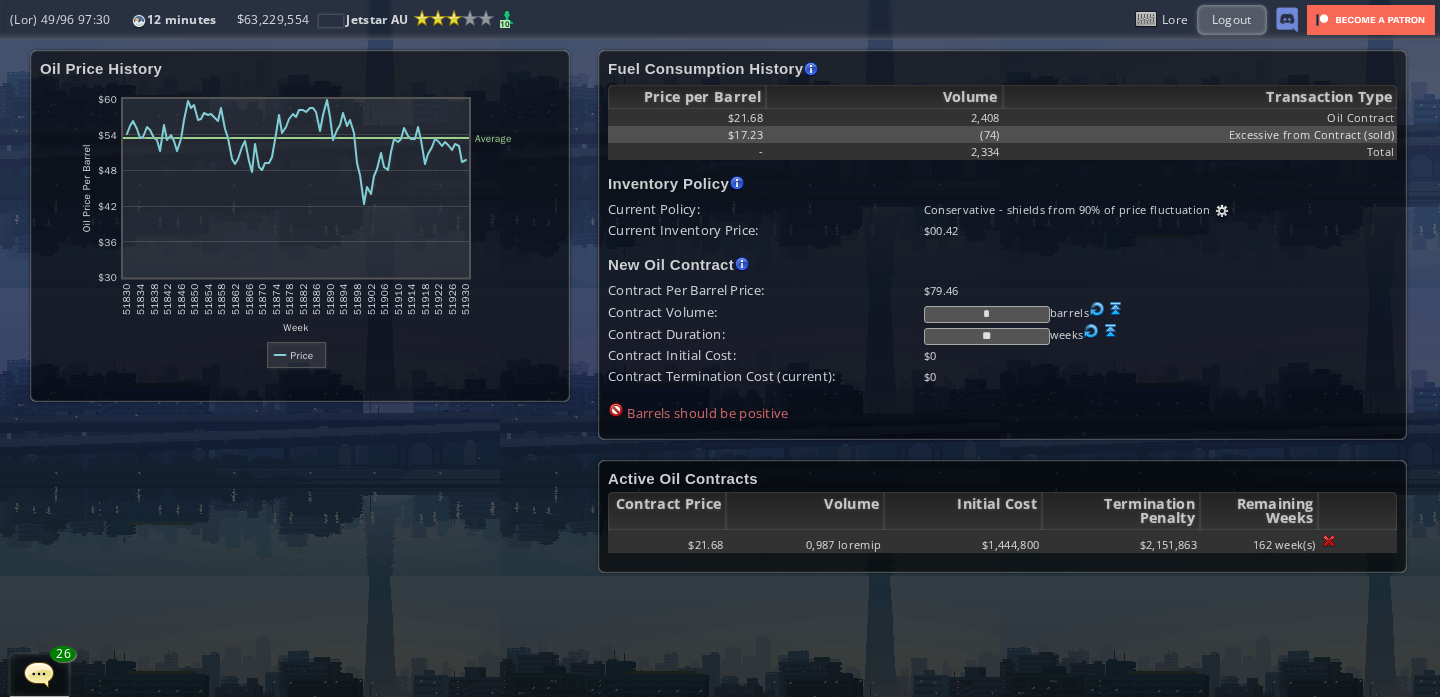 click on "*" at bounding box center [987, 314] 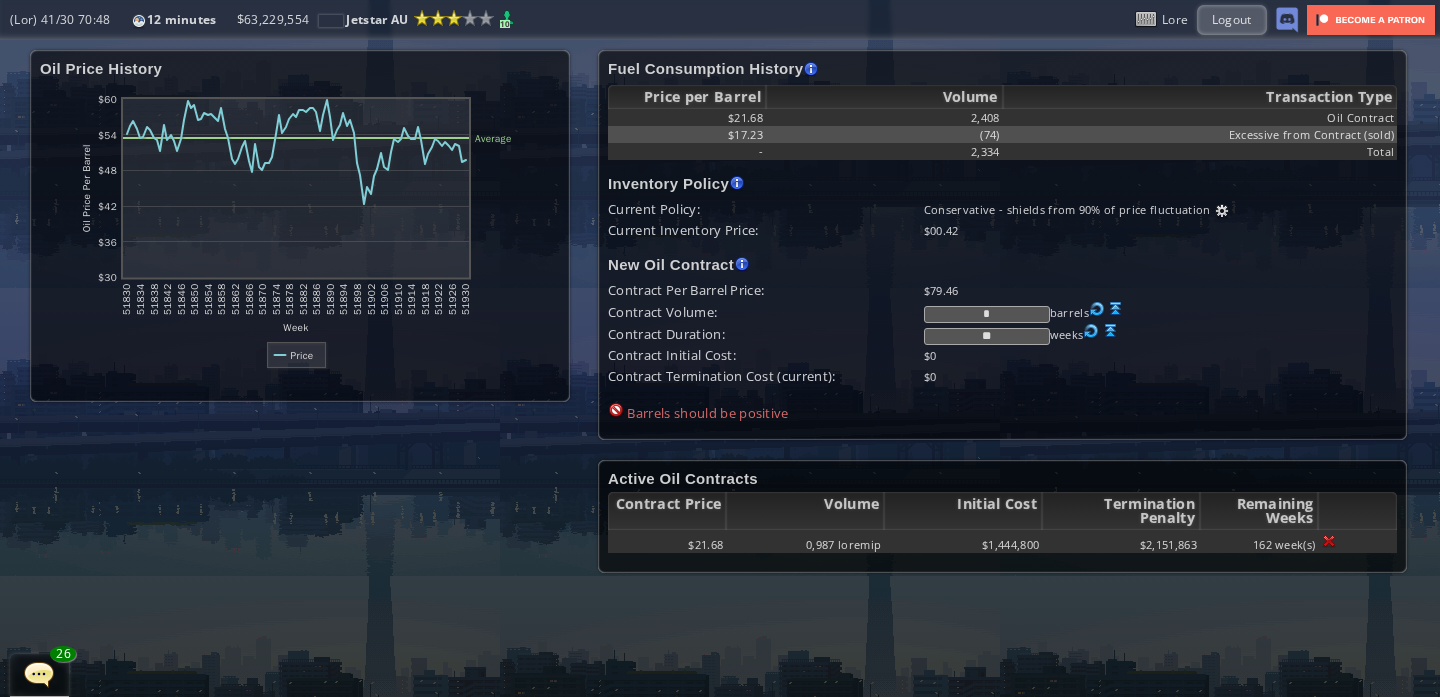 click at bounding box center (1329, 541) 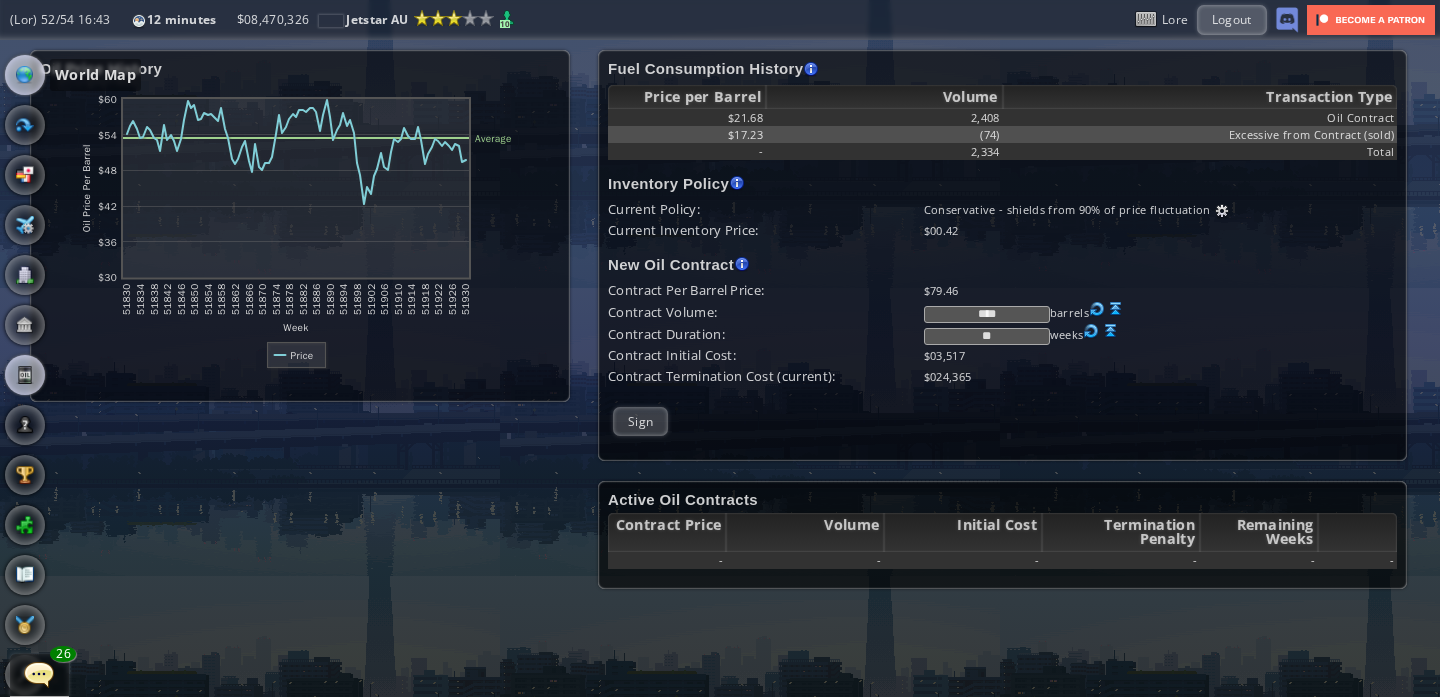 click at bounding box center [25, 75] 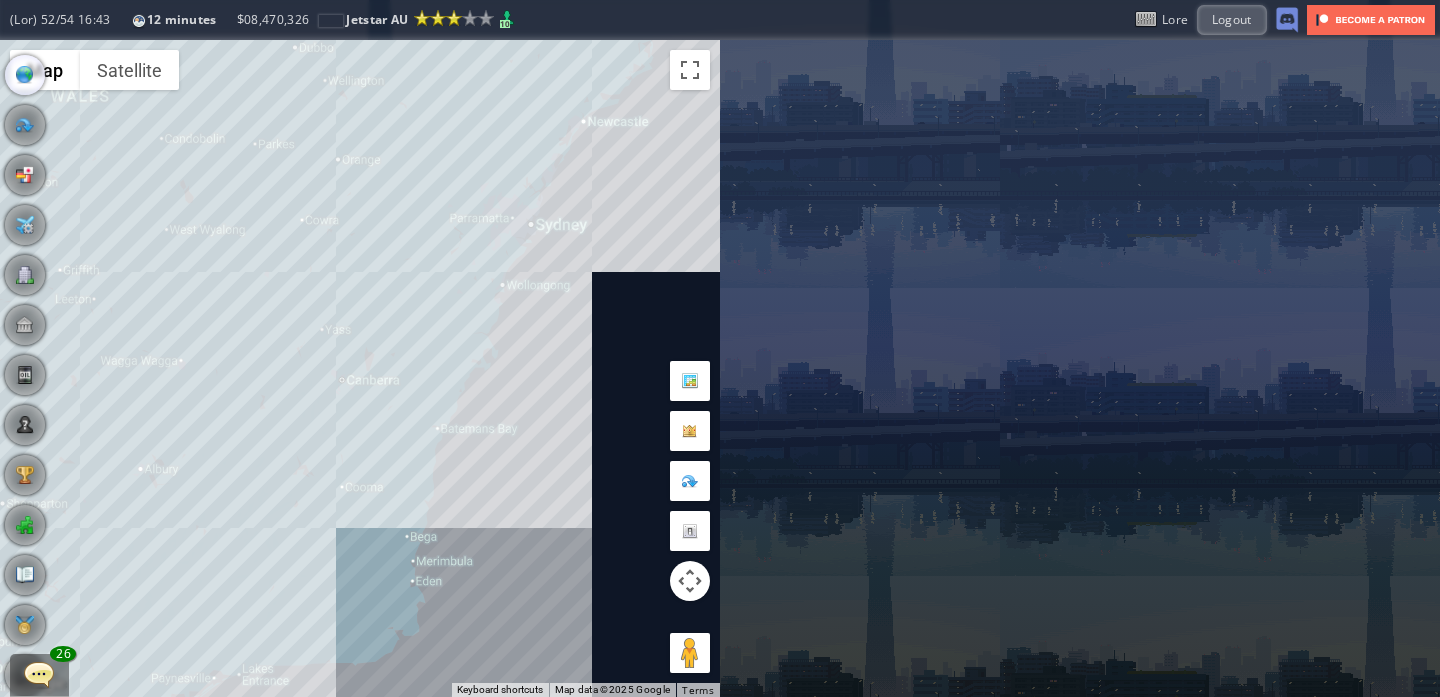 drag, startPoint x: 378, startPoint y: 242, endPoint x: 477, endPoint y: 273, distance: 103.74006 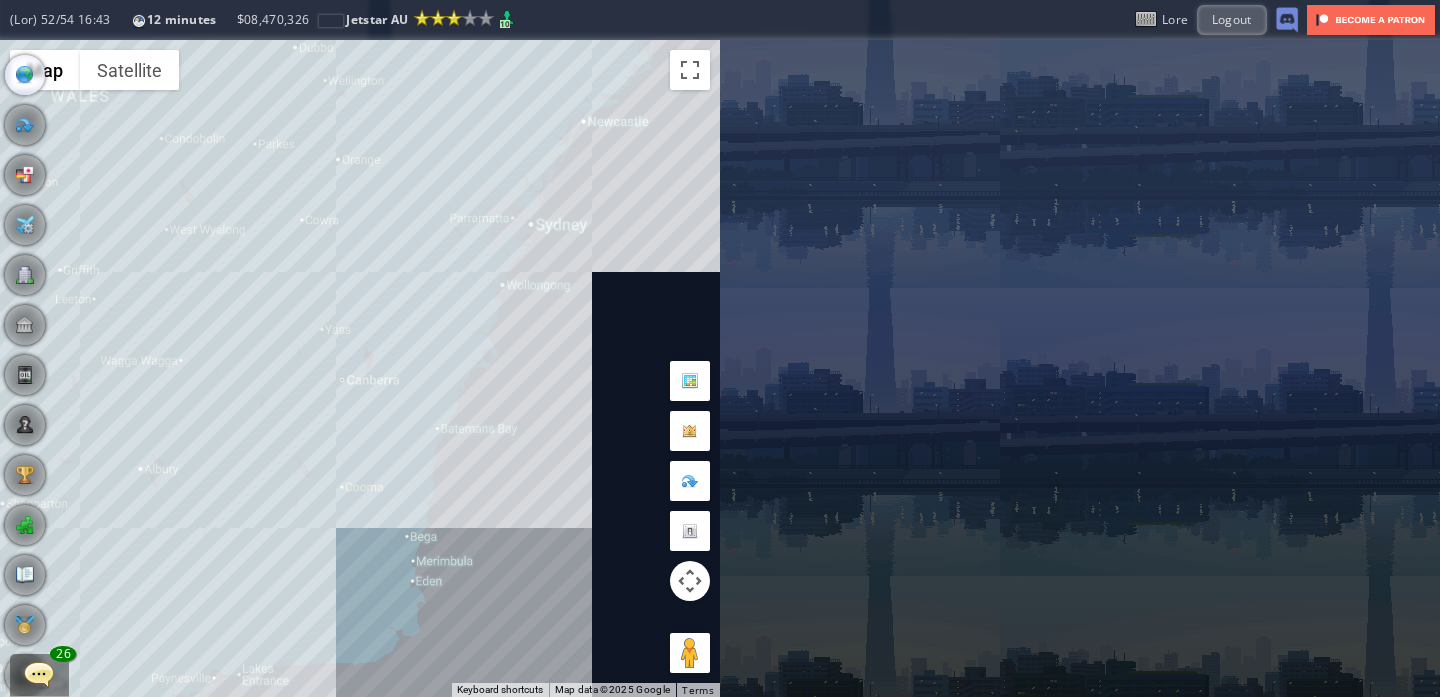 click on "To navigate, press the arrow keys." at bounding box center [360, 368] 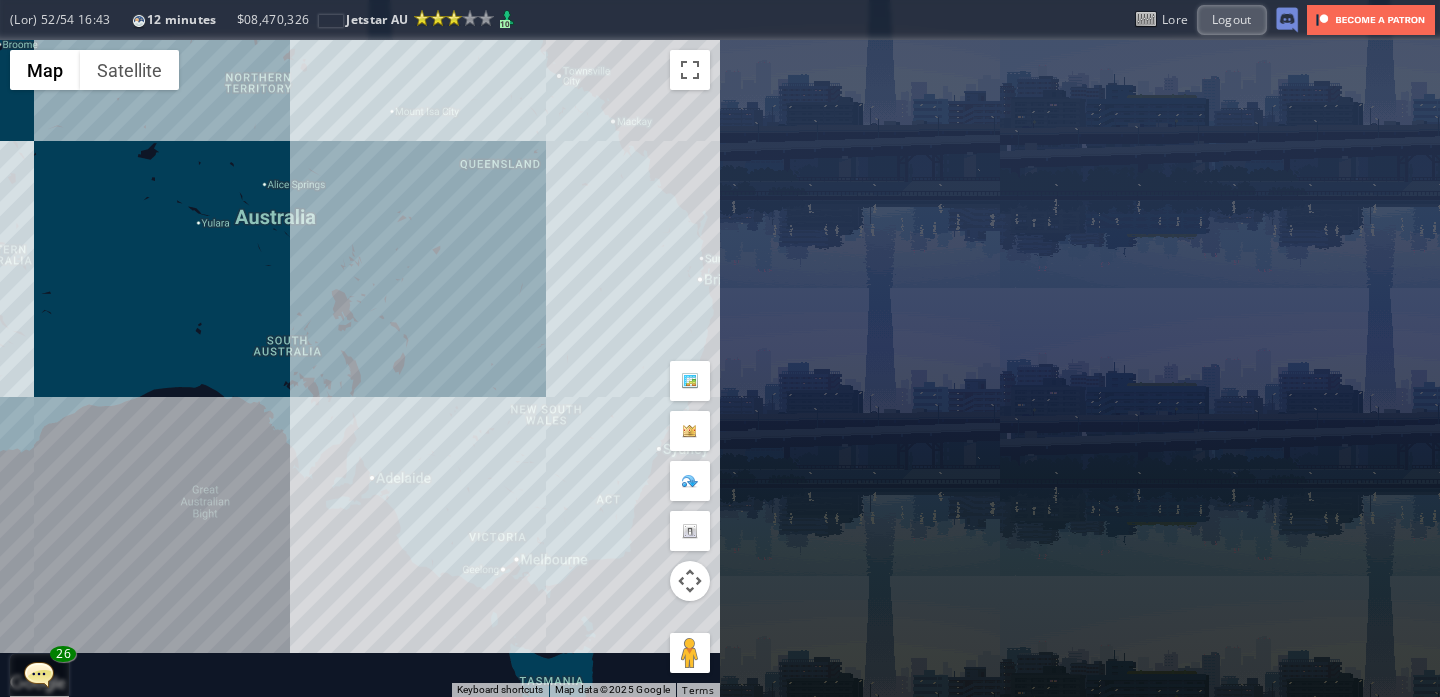 click on "To navigate, press the arrow keys." at bounding box center [360, 368] 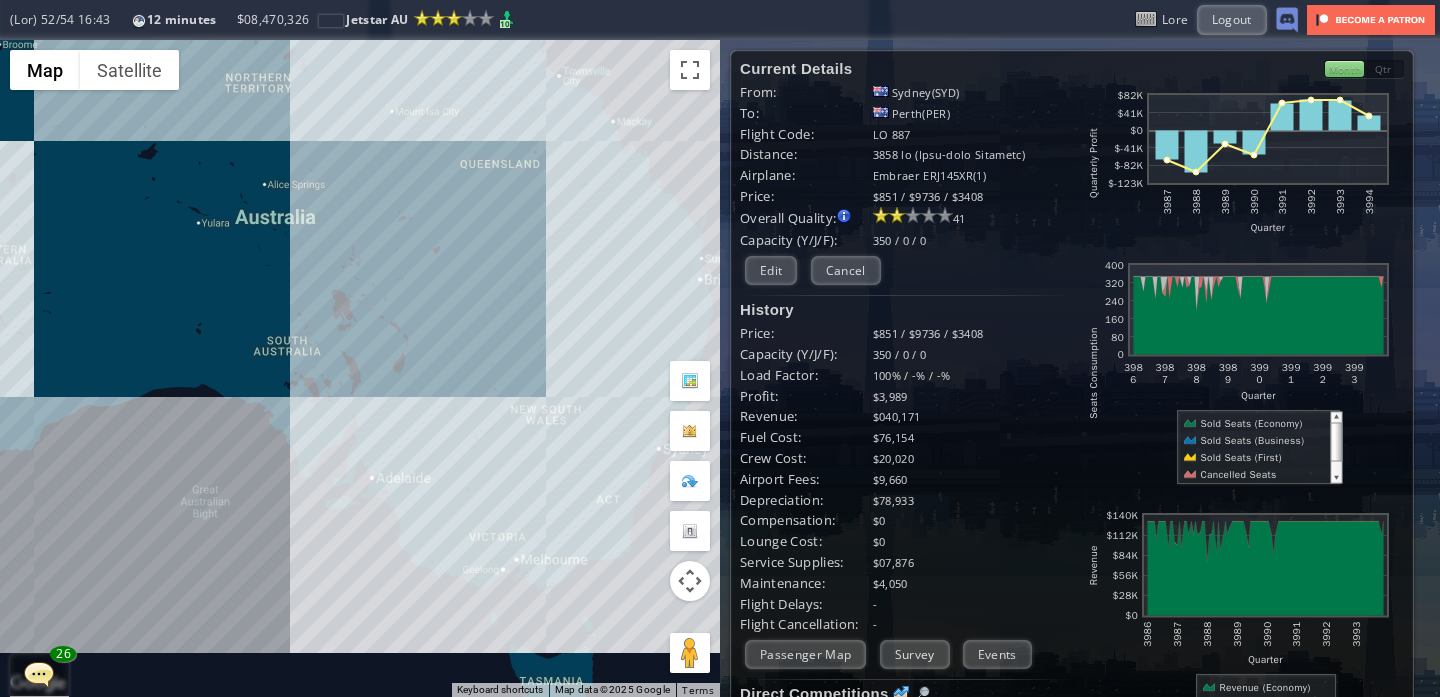 click on "To navigate, press the arrow keys." at bounding box center (360, 368) 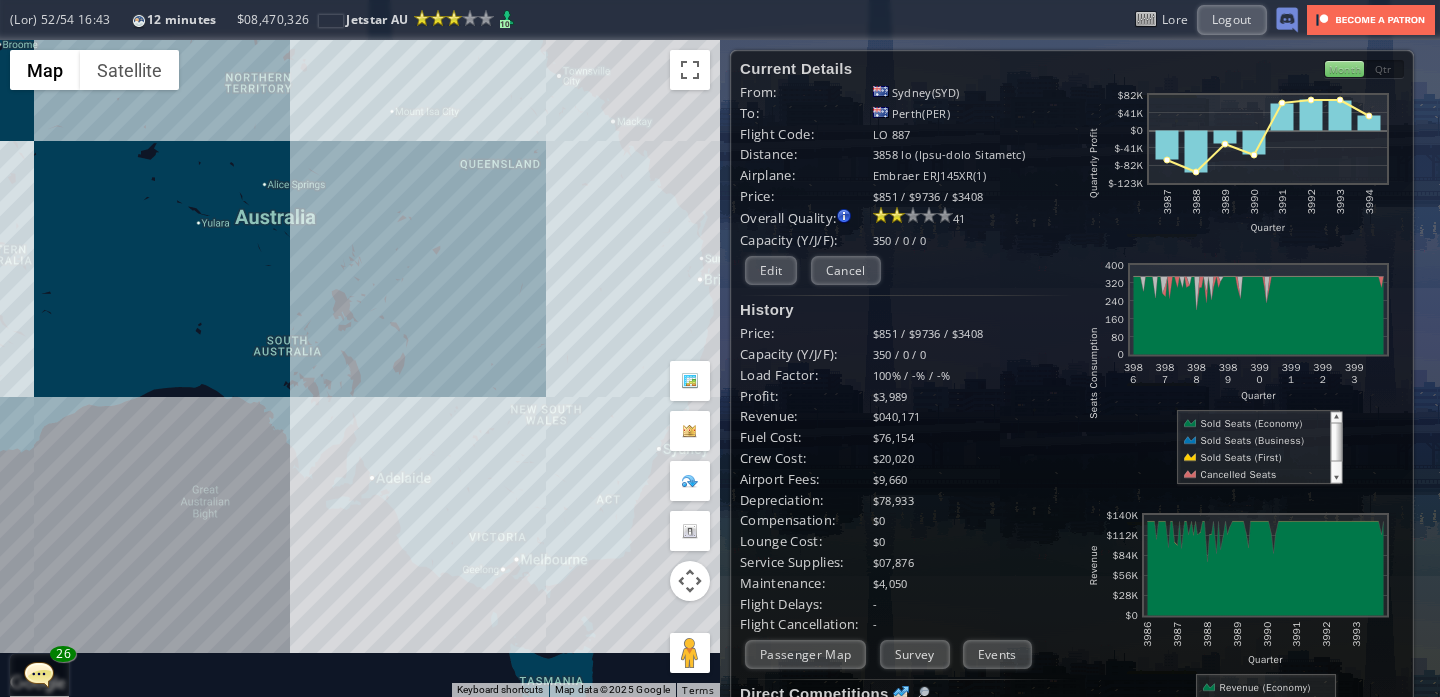 click on "To navigate, press the arrow keys." at bounding box center (360, 368) 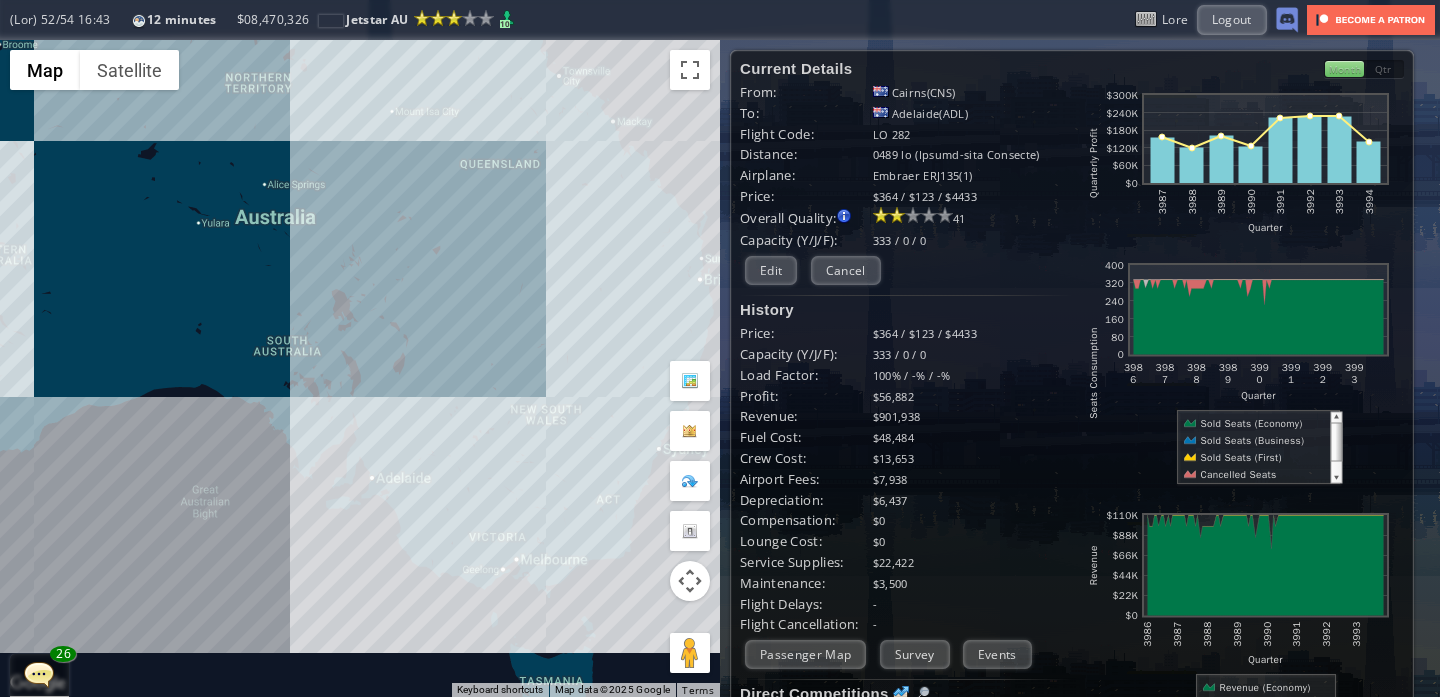 drag, startPoint x: 486, startPoint y: 344, endPoint x: 443, endPoint y: 344, distance: 43 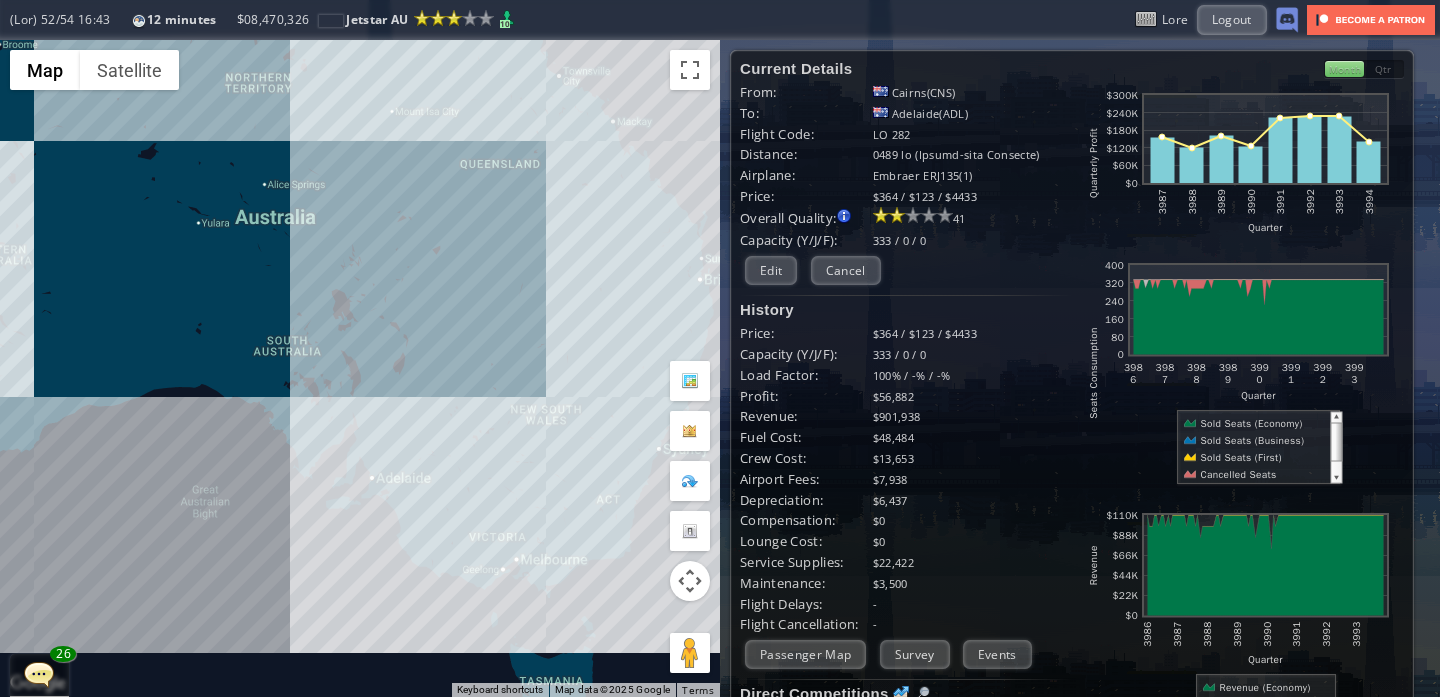 click on "To navigate, press the arrow keys." at bounding box center (360, 368) 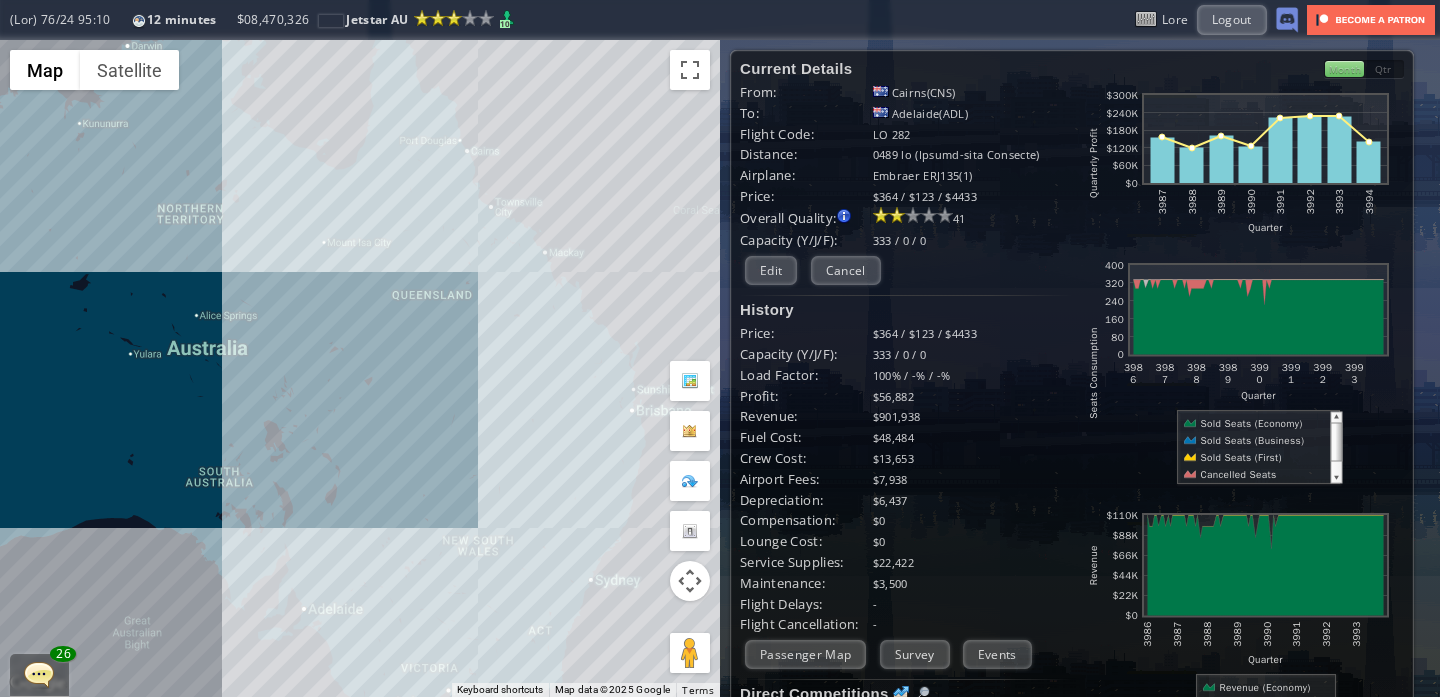 drag, startPoint x: 522, startPoint y: 238, endPoint x: 499, endPoint y: 372, distance: 135.95955 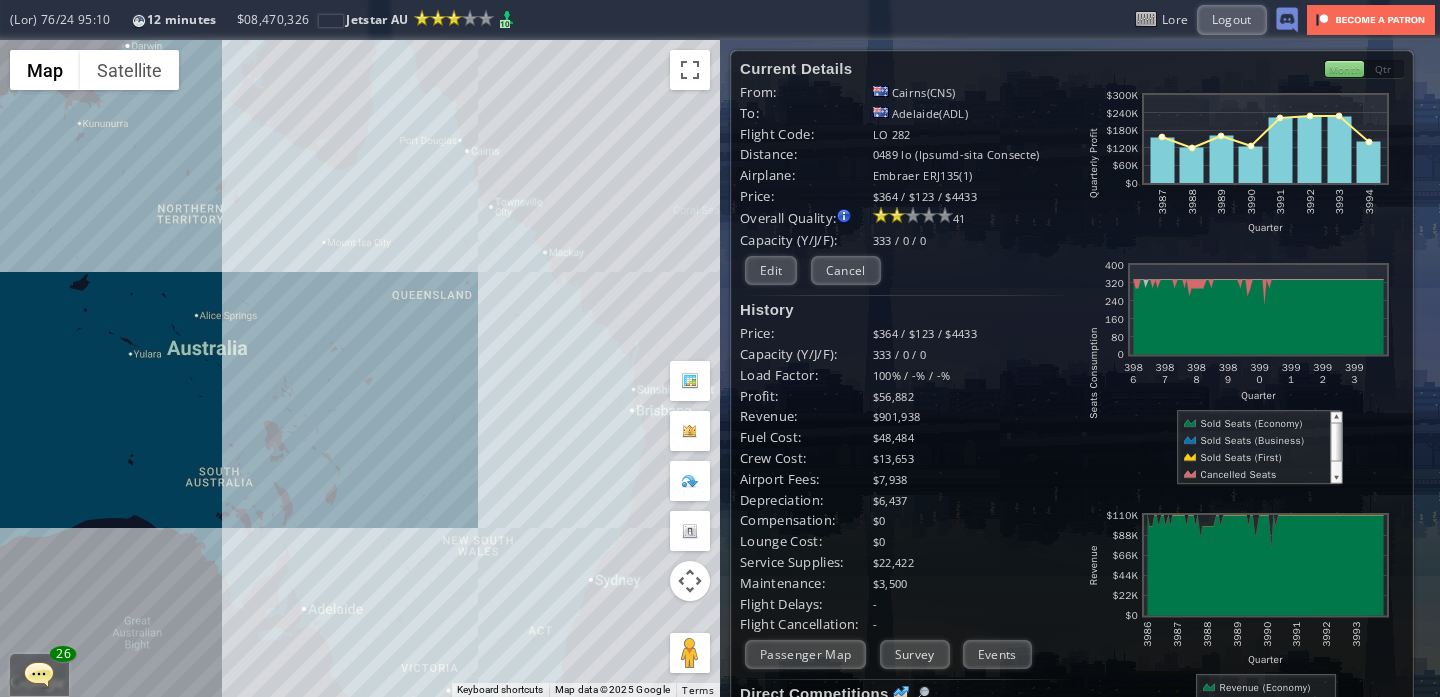 click on "To navigate, press the arrow keys." at bounding box center [360, 368] 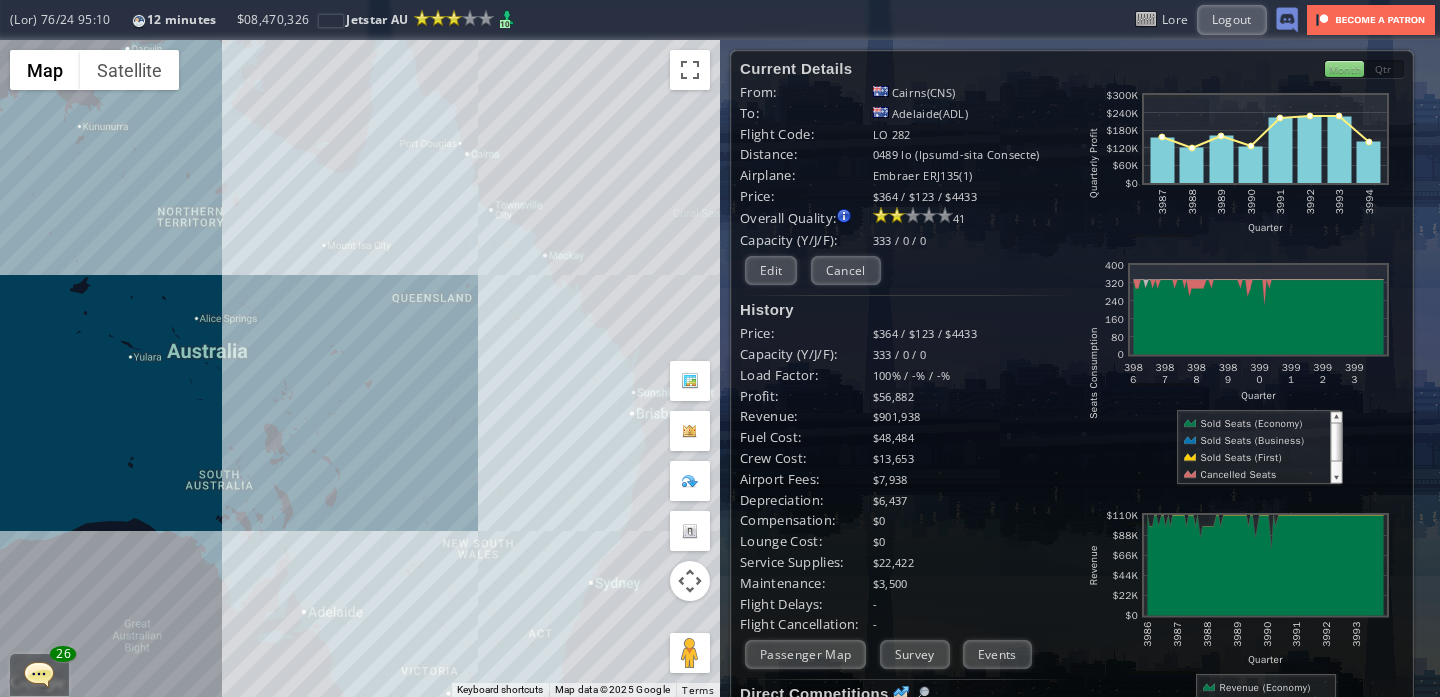 click on "To navigate, press the arrow keys." at bounding box center (360, 368) 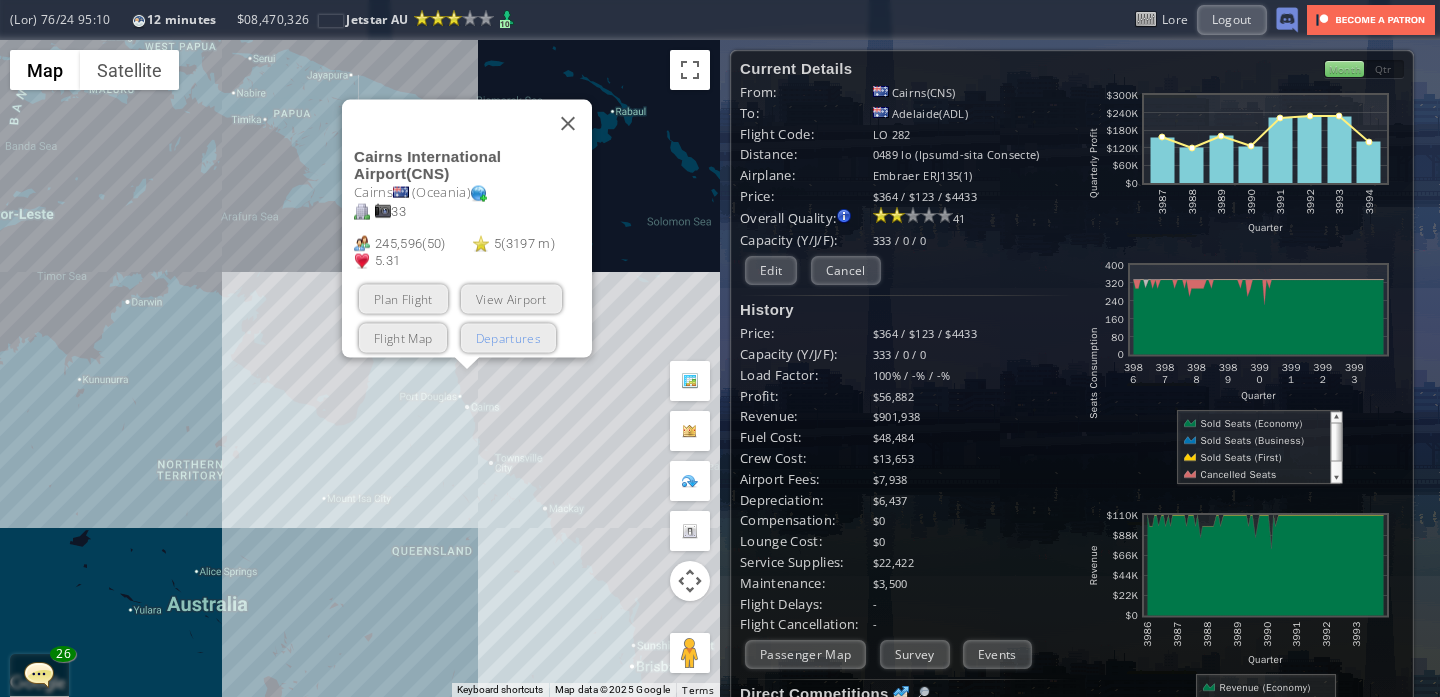 click on "Departures" at bounding box center [508, 337] 